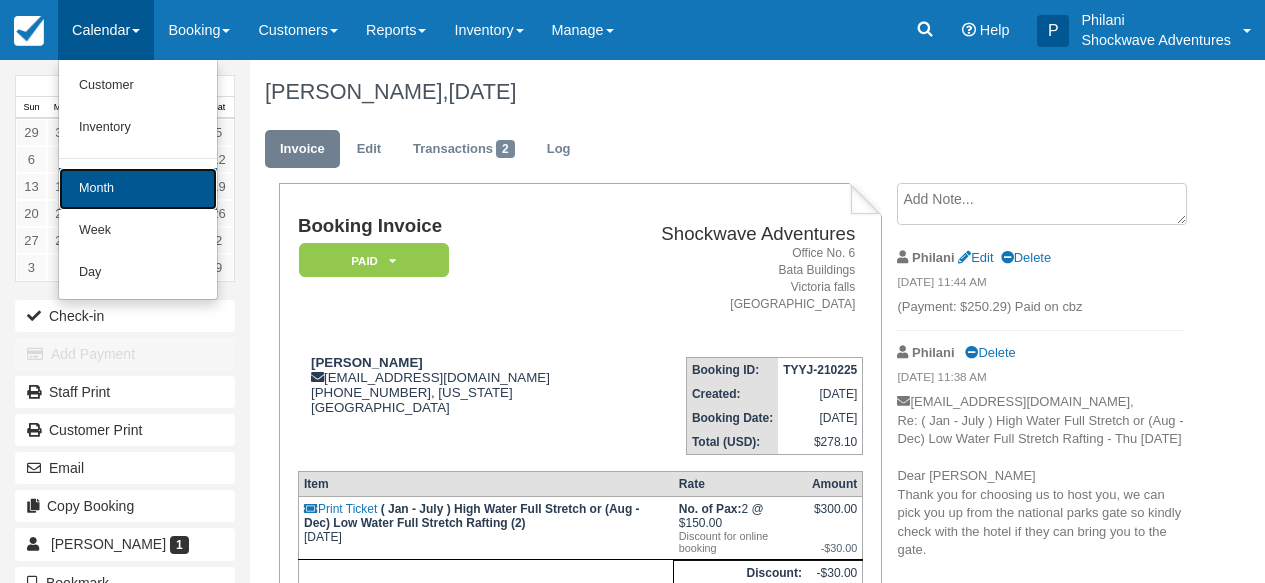 scroll, scrollTop: 80, scrollLeft: 0, axis: vertical 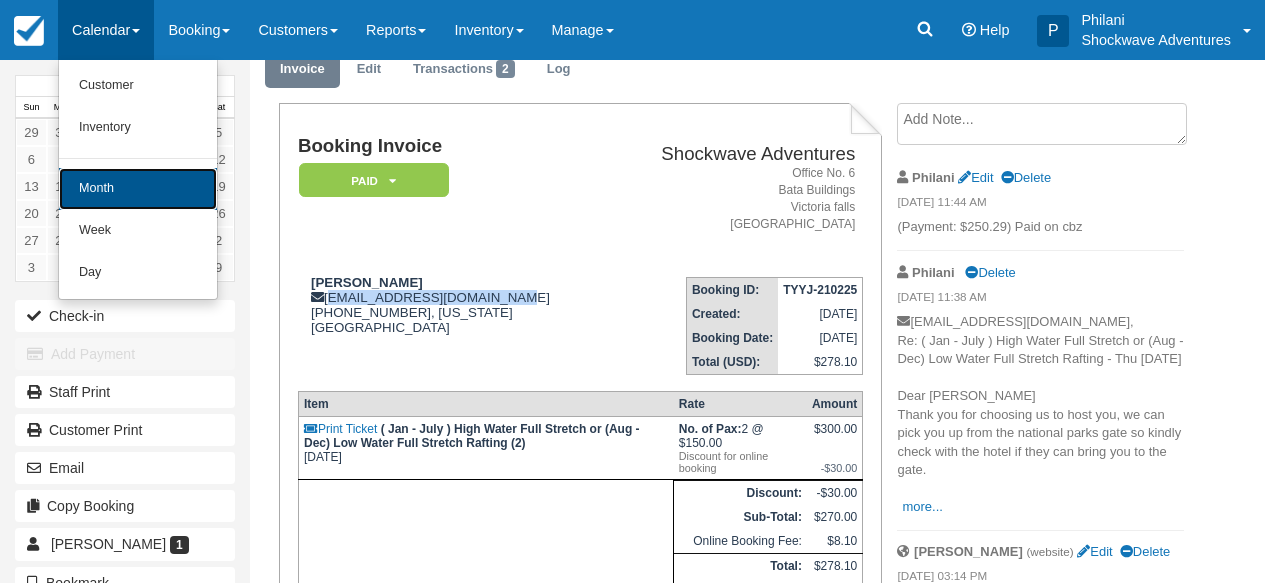click on "Month" at bounding box center (138, 189) 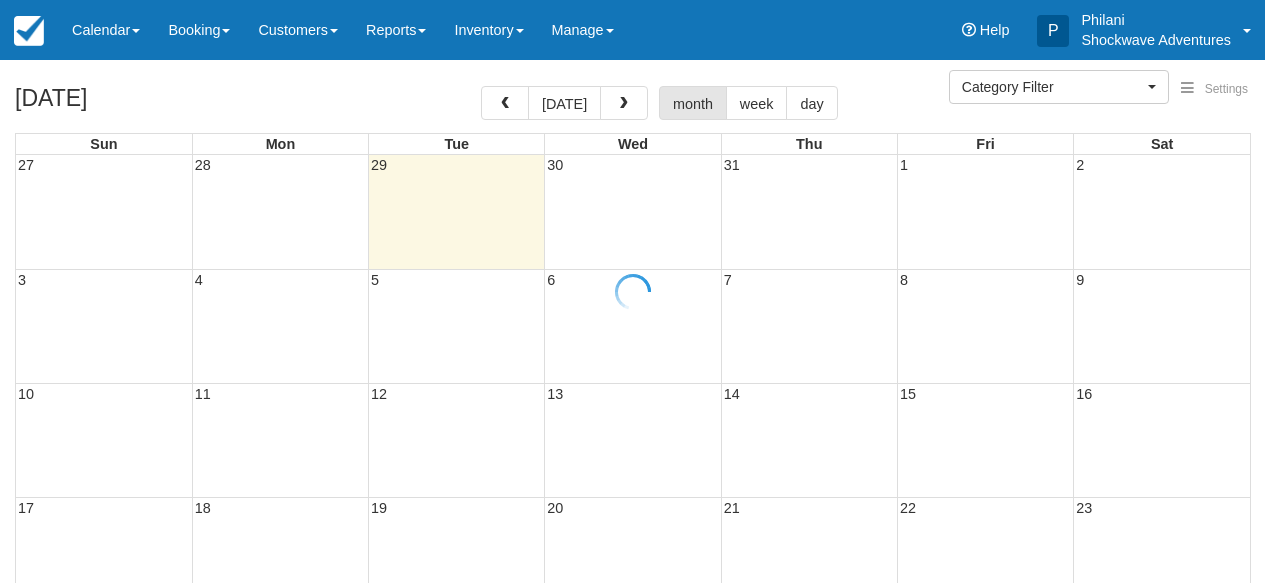 select 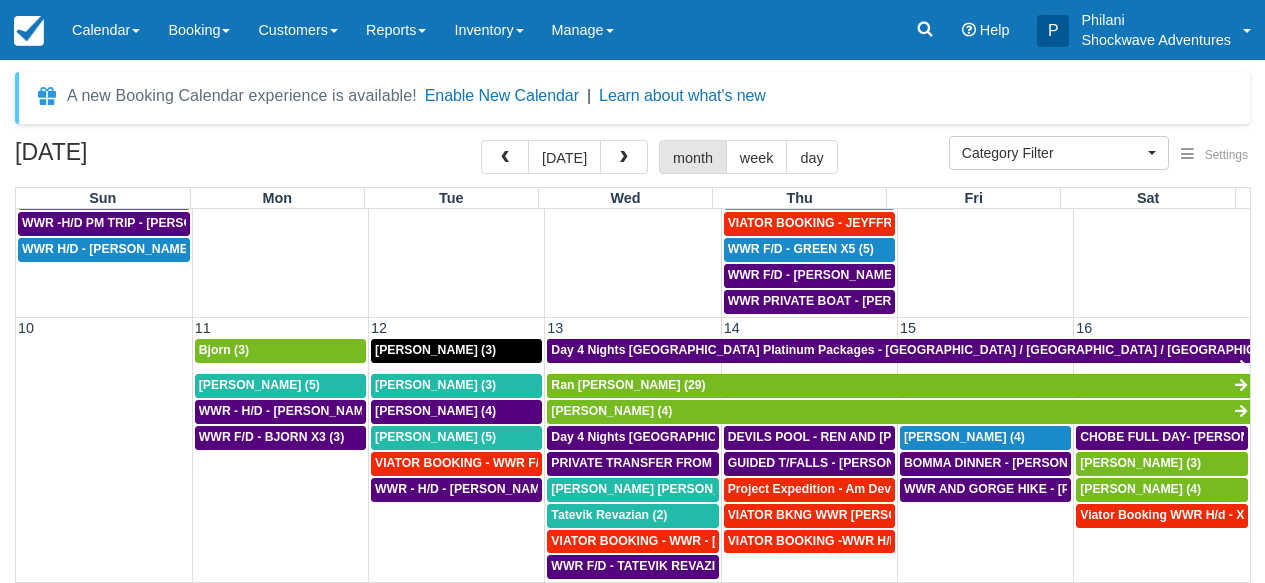 scroll, scrollTop: 486, scrollLeft: 0, axis: vertical 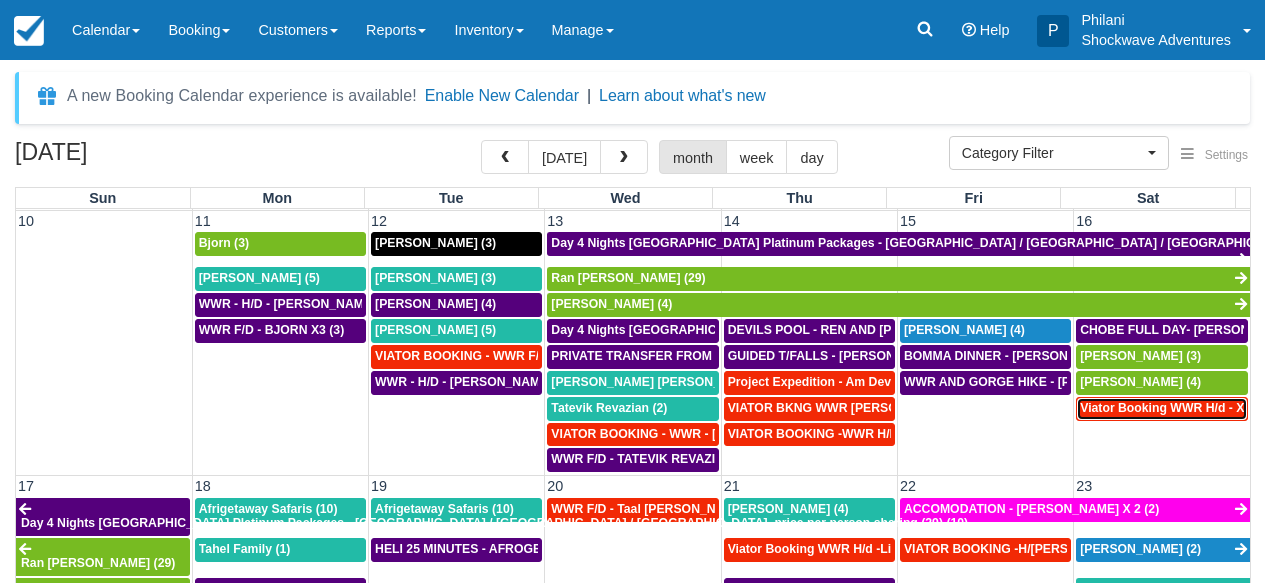 click on "Viator Booking WWR H/d - XIA, ZHIFENG X1 (1)" at bounding box center [1217, 408] 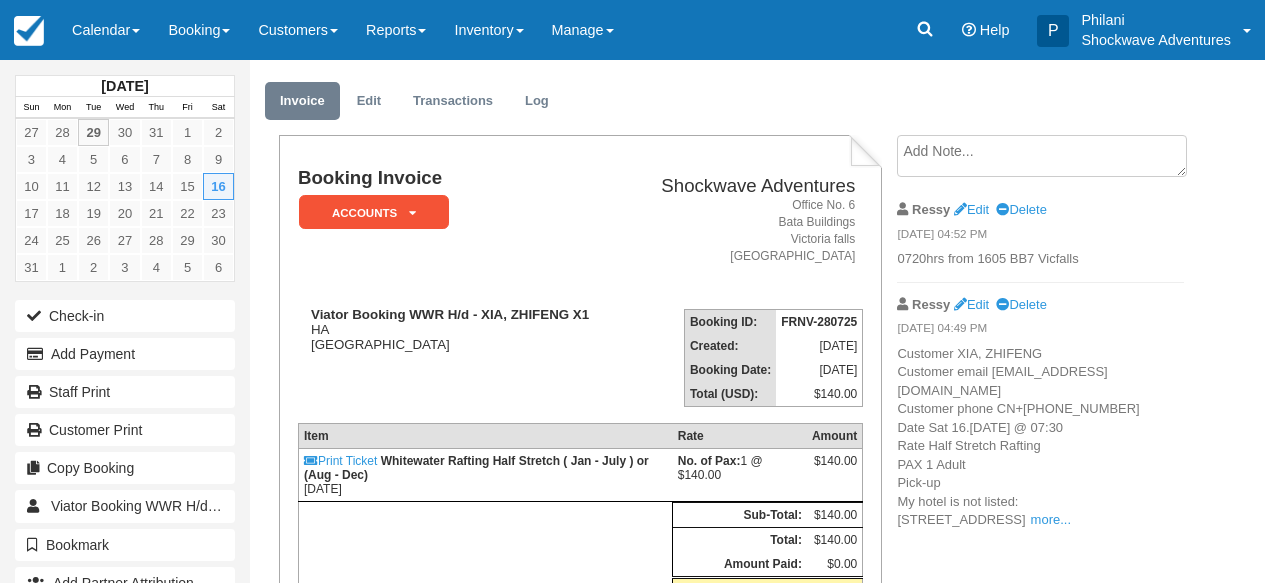 scroll, scrollTop: 48, scrollLeft: 0, axis: vertical 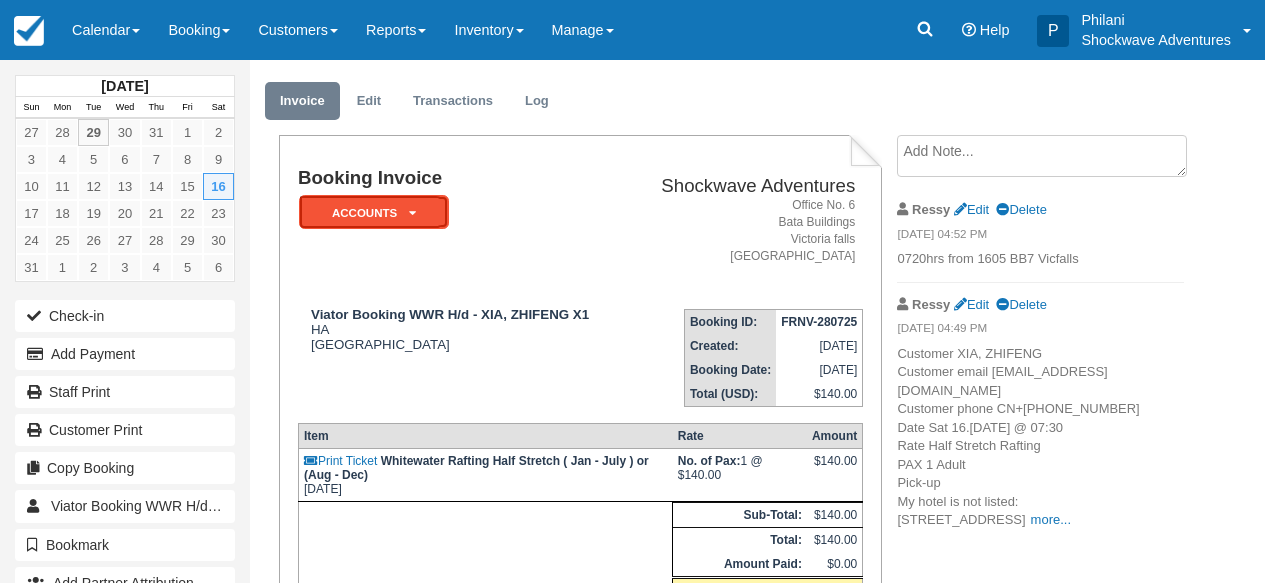 click on "ACCOUNTS" at bounding box center (374, 212) 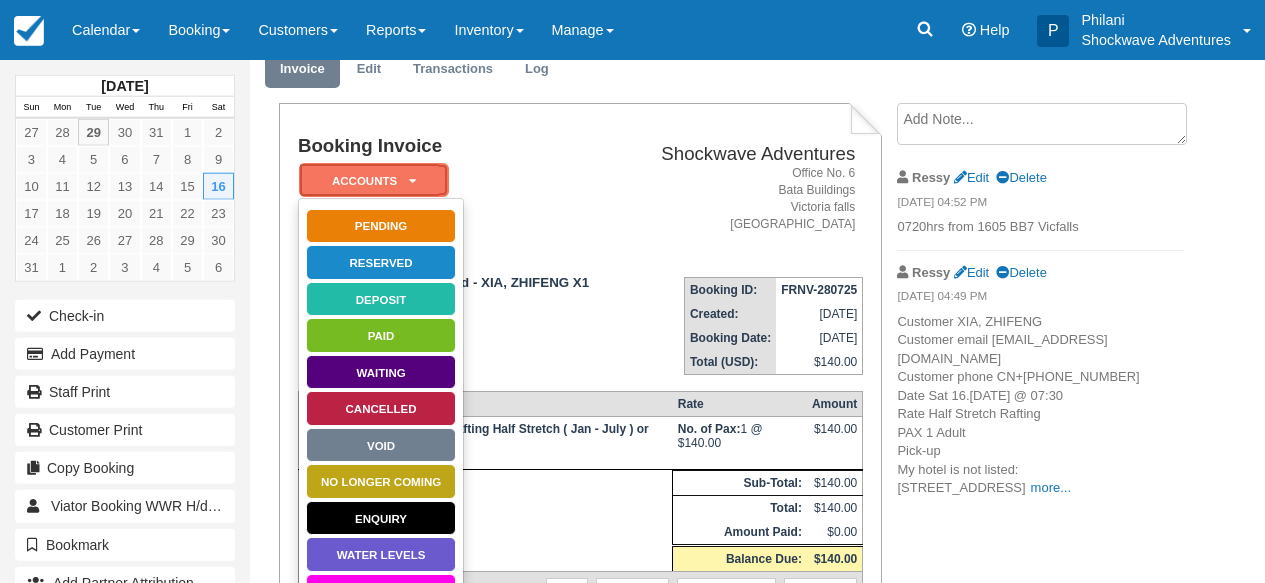 scroll, scrollTop: 96, scrollLeft: 0, axis: vertical 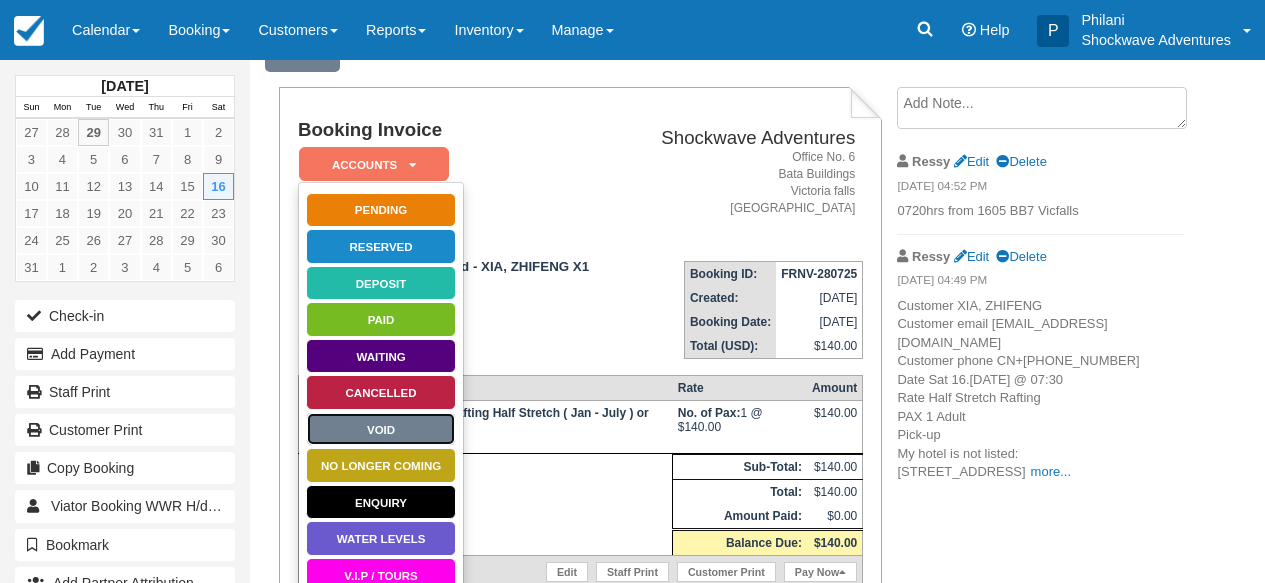 click on "Void" at bounding box center (381, 429) 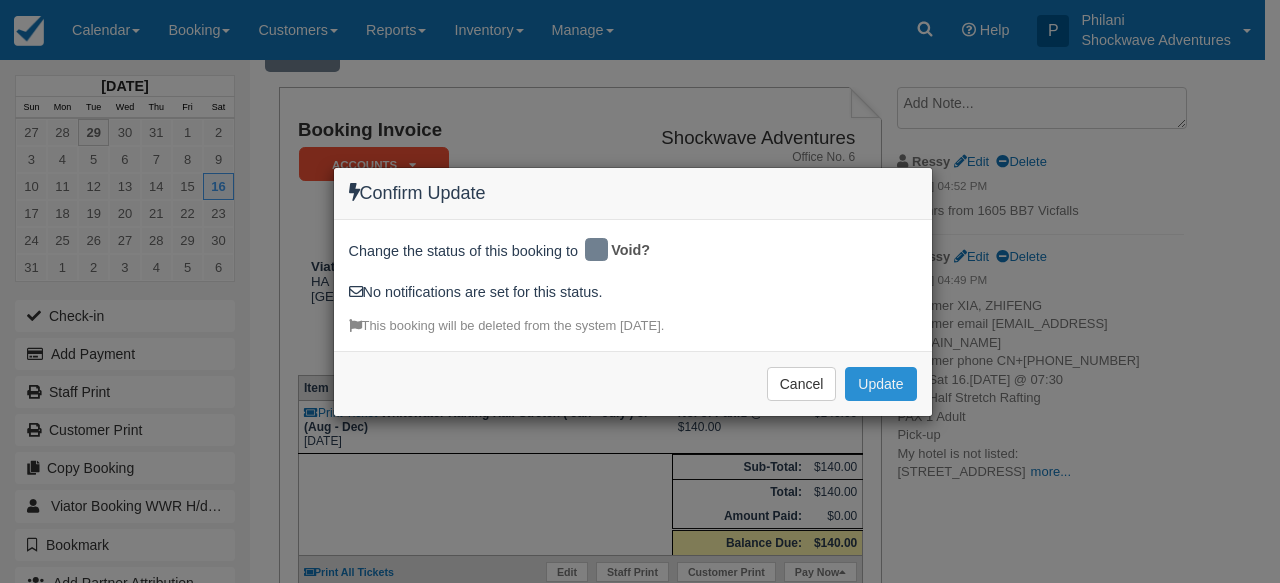 click on "Update" at bounding box center (880, 384) 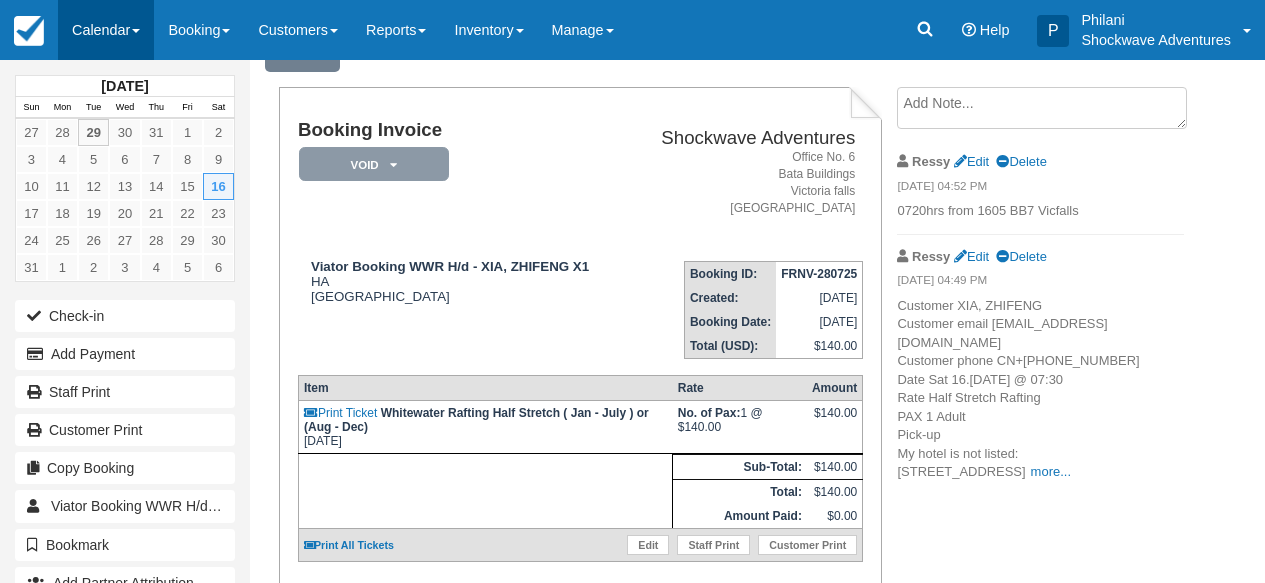 click on "Calendar" at bounding box center [106, 30] 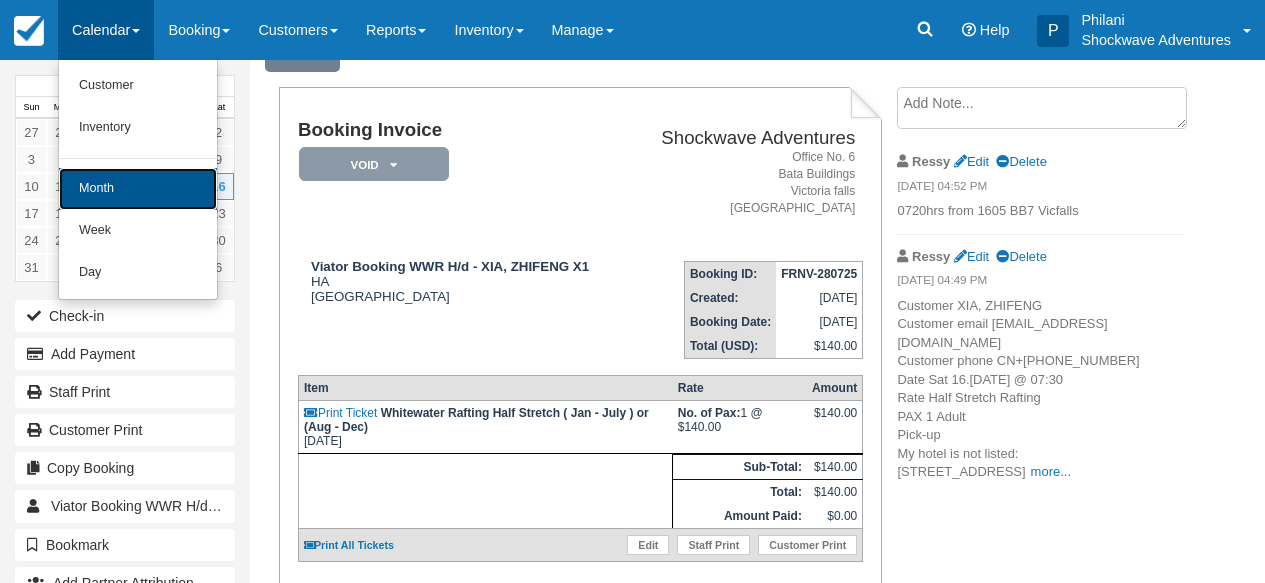 click on "Month" at bounding box center (138, 189) 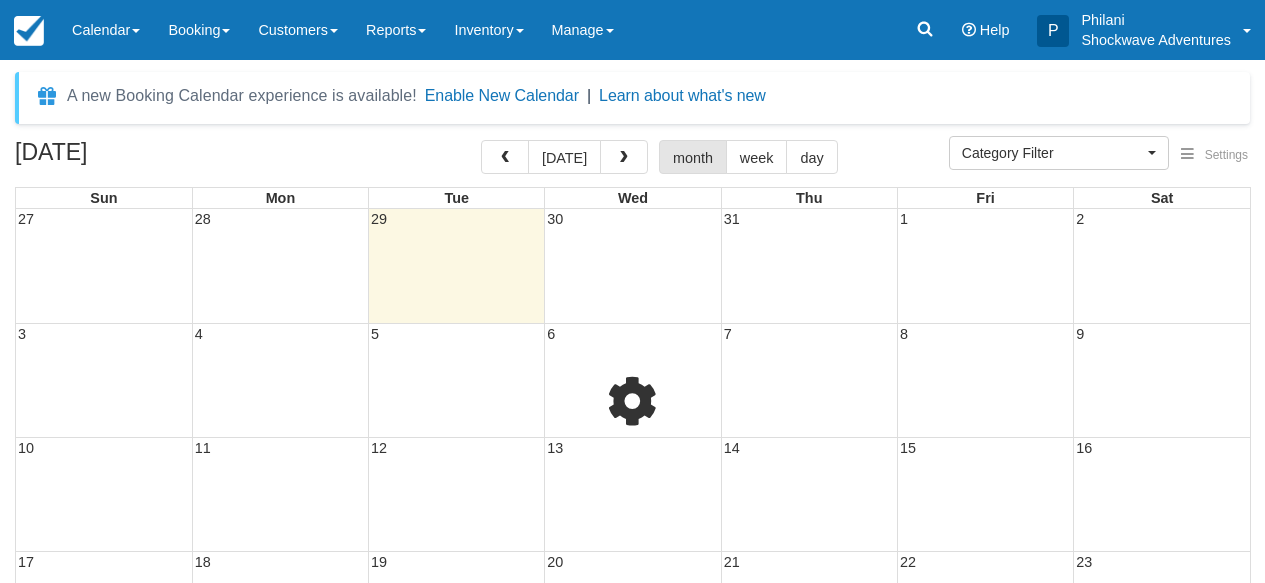 select 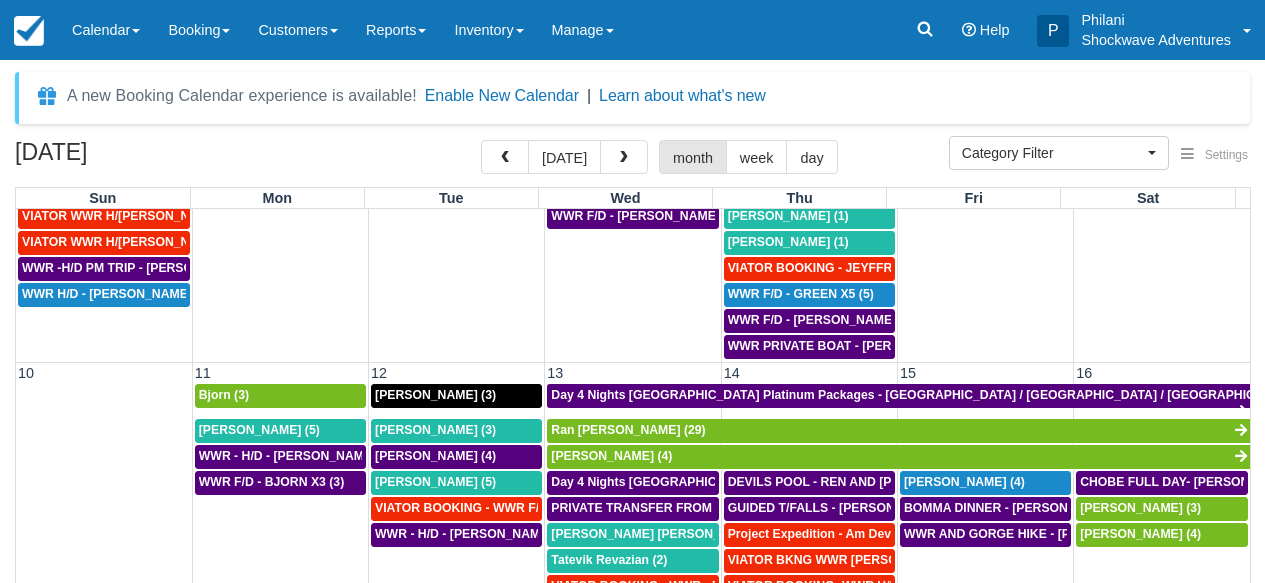 scroll, scrollTop: 432, scrollLeft: 0, axis: vertical 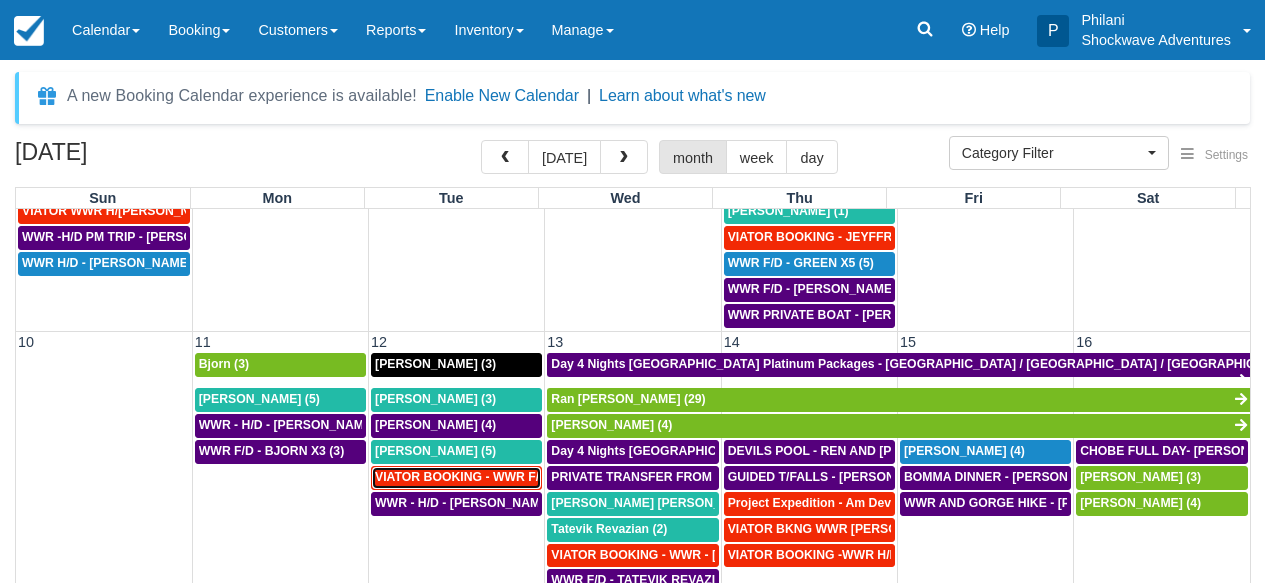 click on "VIATOR BOOKING - WWR F/D- RACHEL LI X 2 (2)" at bounding box center [531, 477] 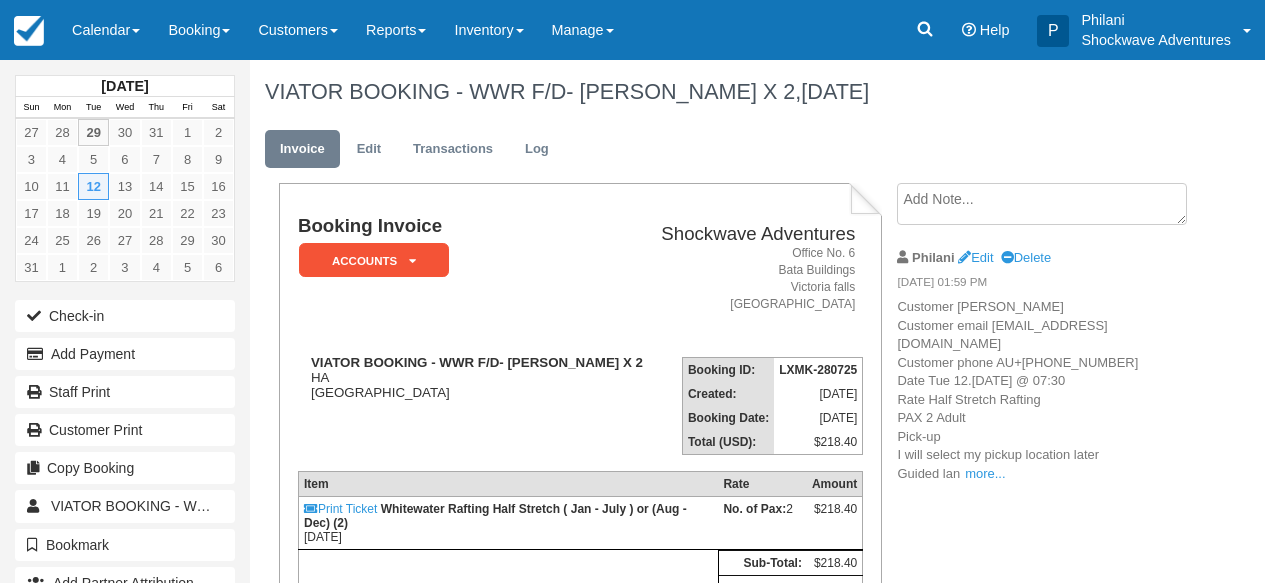 scroll, scrollTop: 0, scrollLeft: 0, axis: both 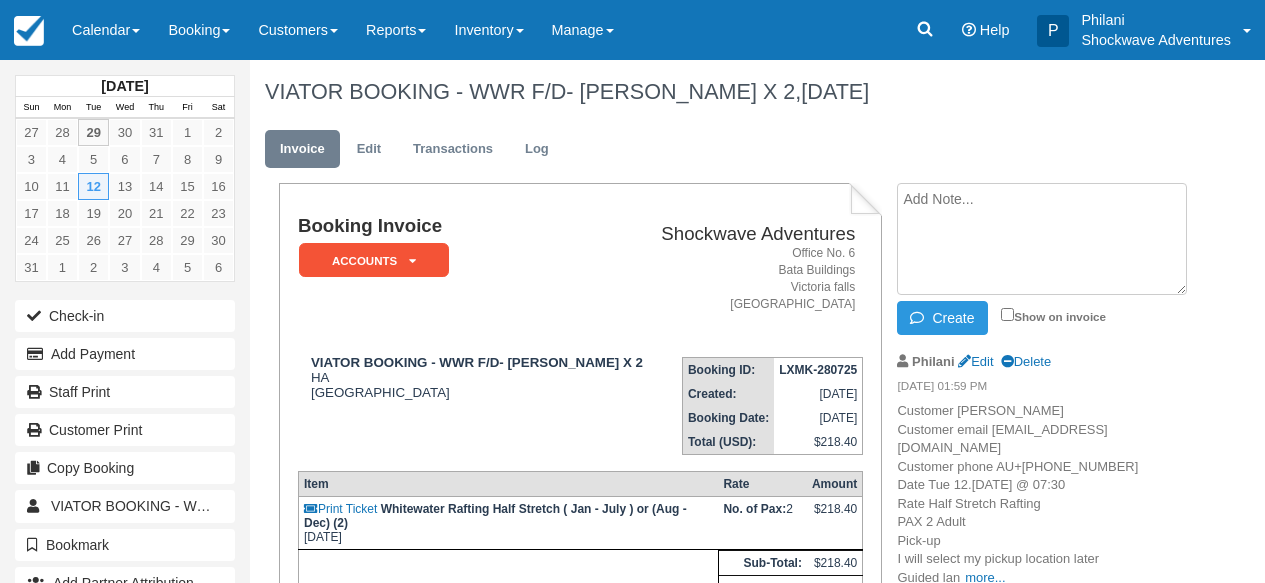 paste on "Dear [PERSON_NAME]
The pick up will be at 0740hrs from [GEOGRAPHIC_DATA] and the drop off in town will be at around 1400hrs . The drop off at the Launch site in [GEOGRAPHIC_DATA] will cost $15 as we only pick and drop in [GEOGRAPHIC_DATA] .
Regards" 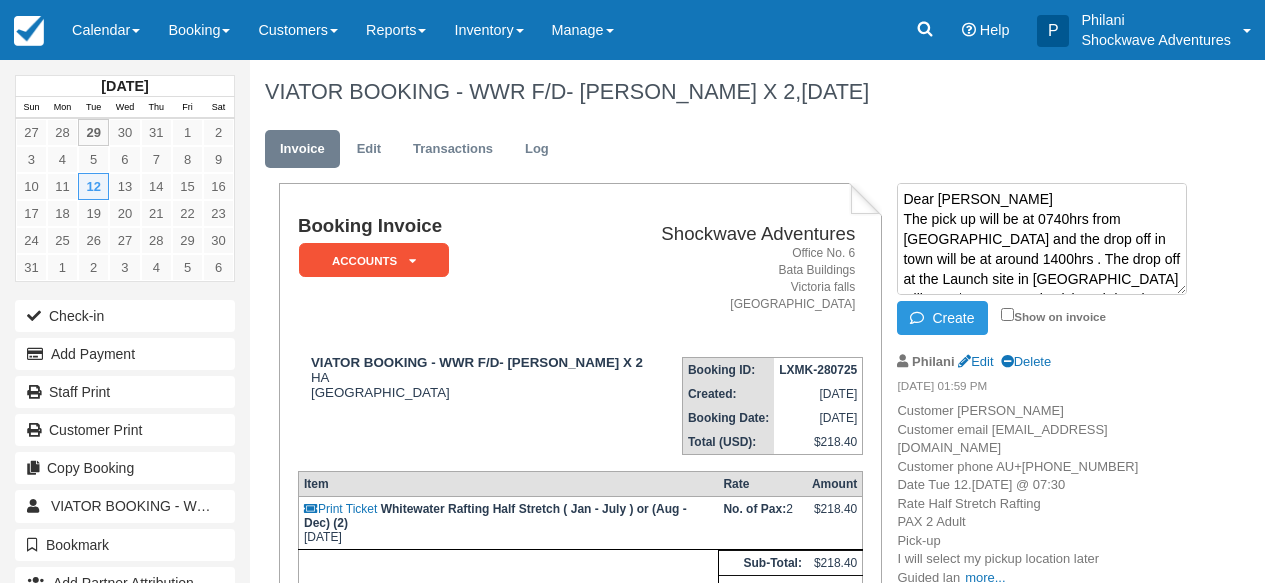 scroll, scrollTop: 73, scrollLeft: 0, axis: vertical 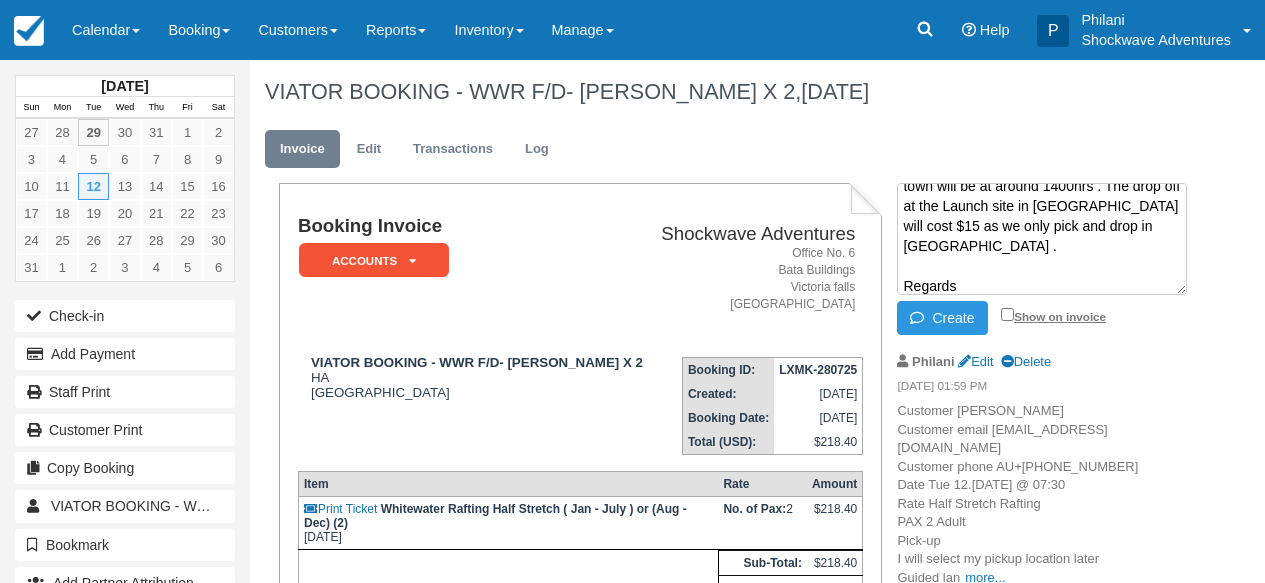 type on "Dear [PERSON_NAME]
The pick up will be at 0740hrs from [GEOGRAPHIC_DATA] and the drop off in town will be at around 1400hrs . The drop off at the Launch site in [GEOGRAPHIC_DATA] will cost $15 as we only pick and drop in [GEOGRAPHIC_DATA] .
Regards" 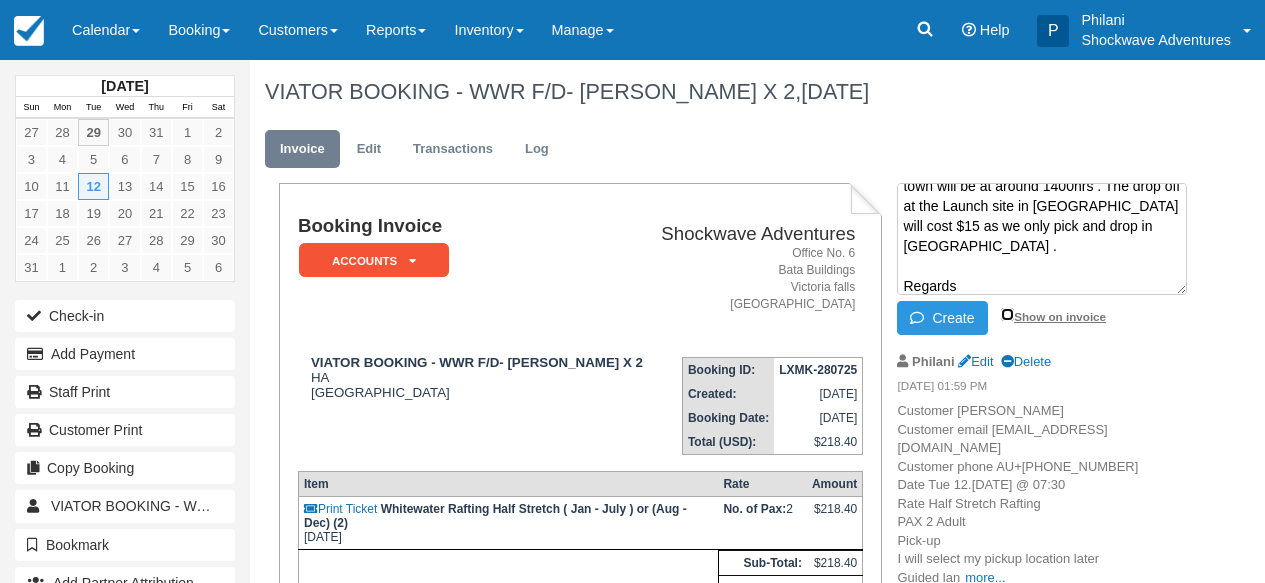 click on "Show on invoice" at bounding box center [1007, 314] 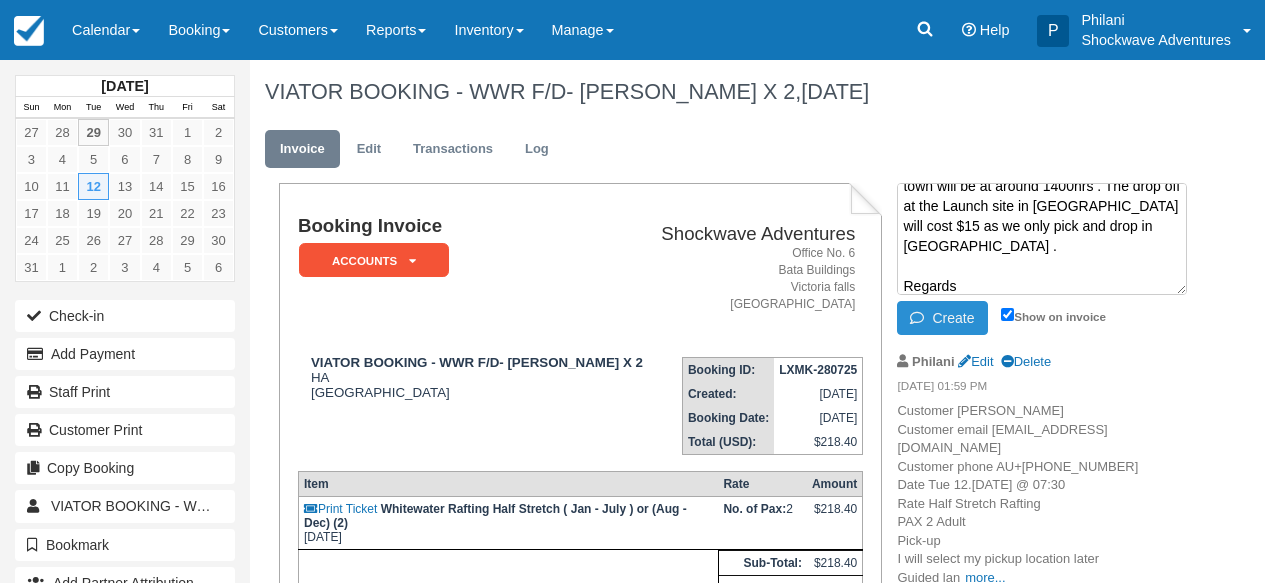 click on "Create" at bounding box center (942, 318) 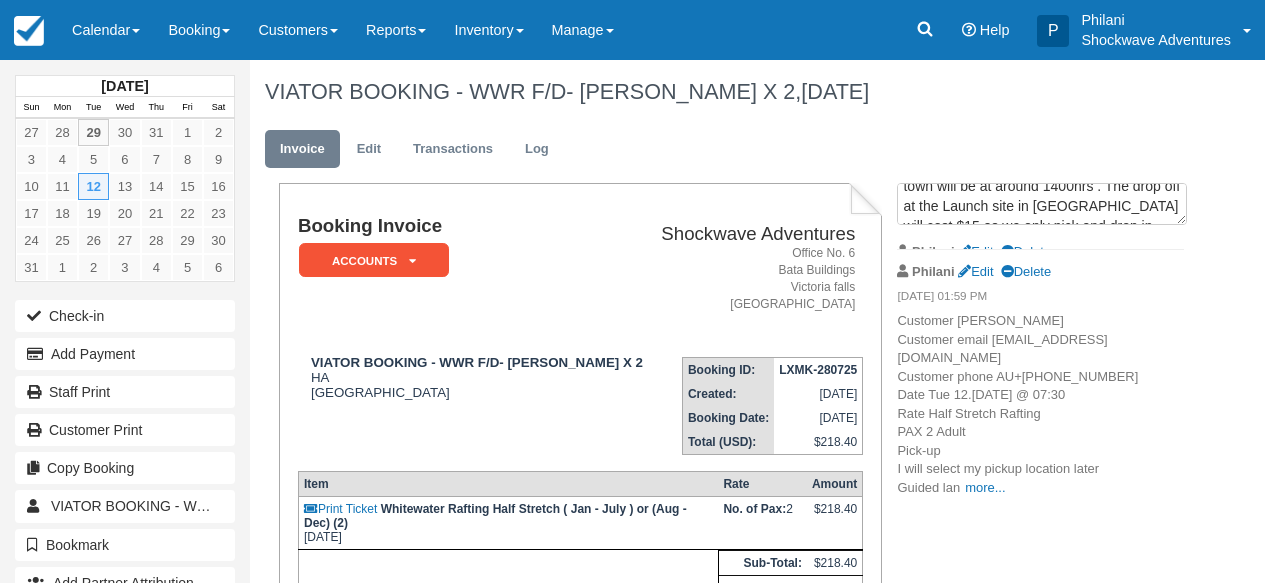 scroll, scrollTop: 0, scrollLeft: 0, axis: both 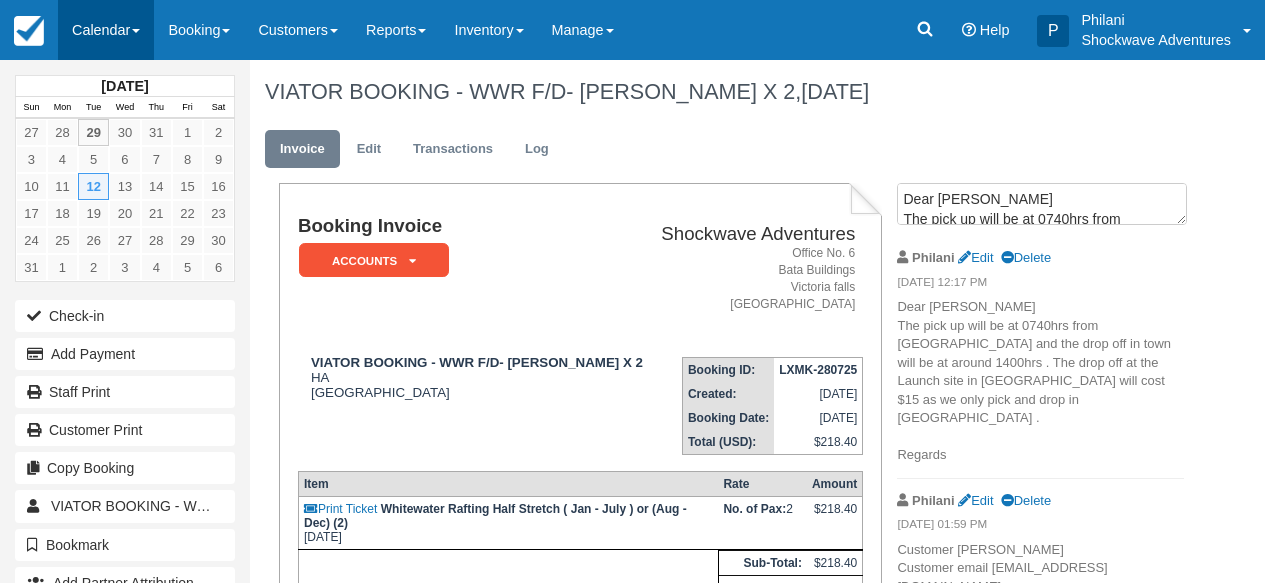click on "Calendar" at bounding box center [106, 30] 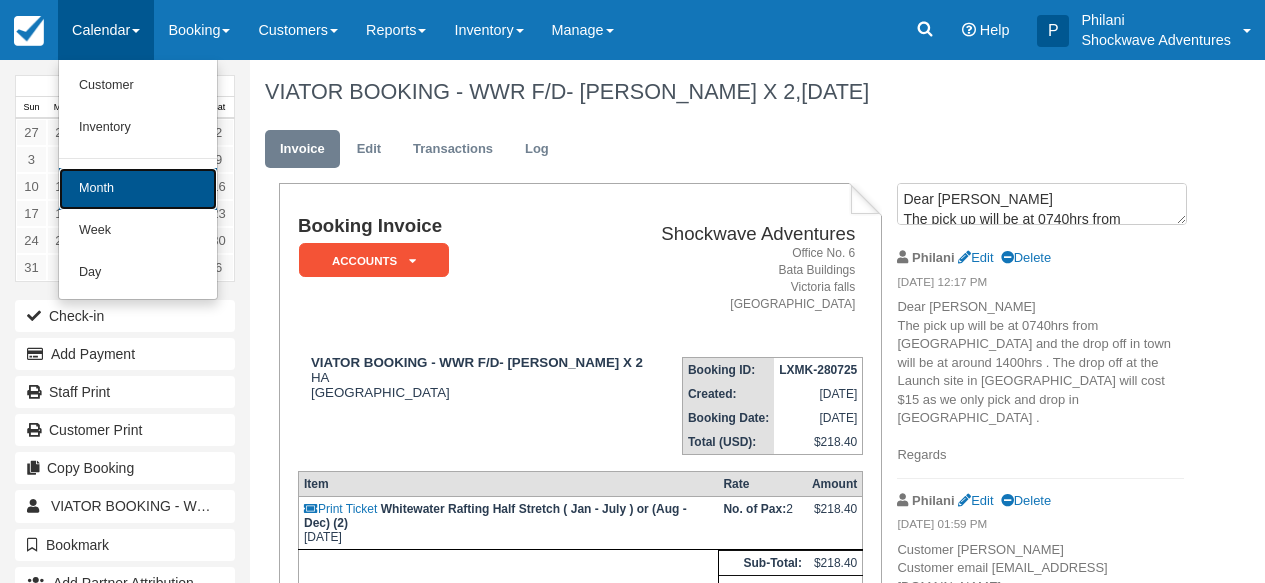 click on "Month" at bounding box center (138, 189) 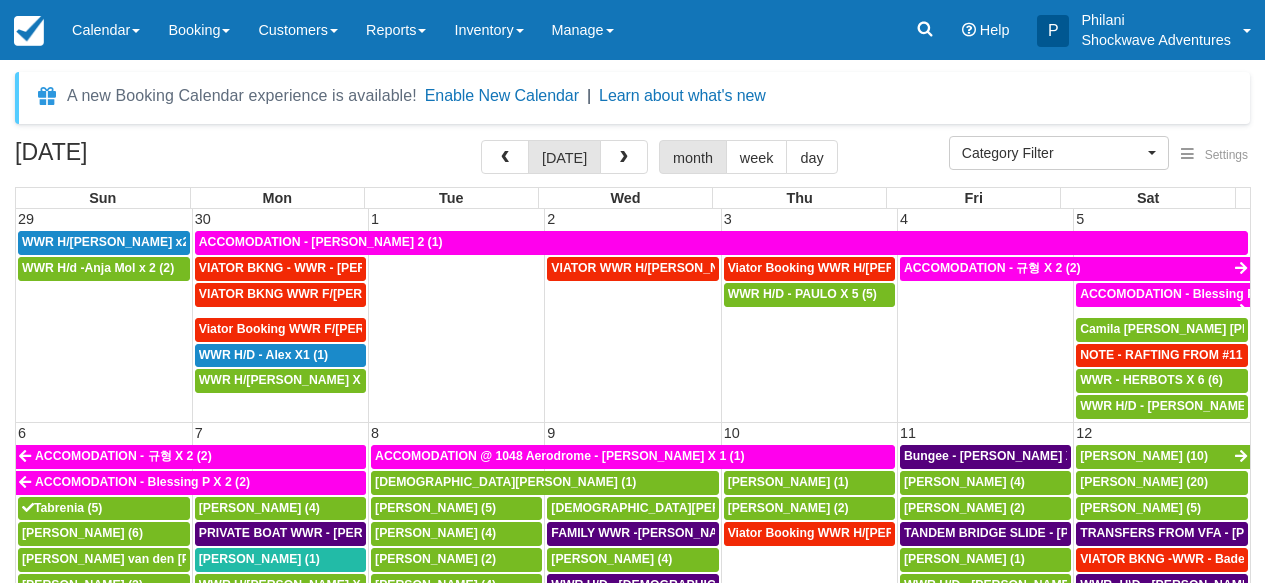 select 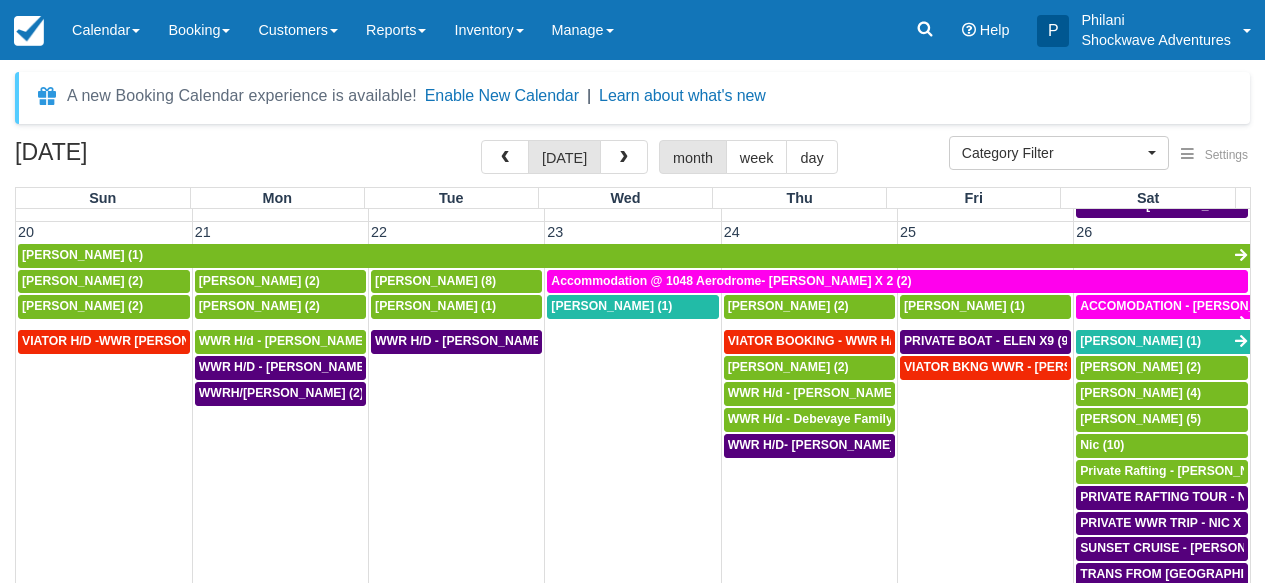 scroll, scrollTop: 1079, scrollLeft: 0, axis: vertical 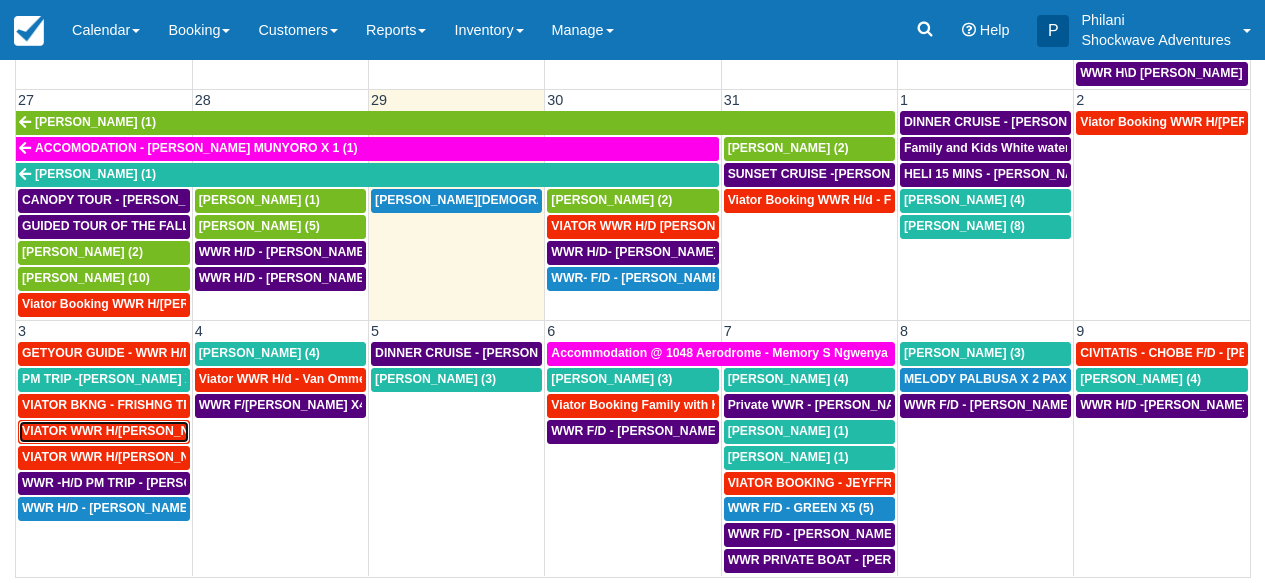 click on "VIATOR WWR H/D - Boussis, Jimmie  X 2 (2)" at bounding box center [135, 431] 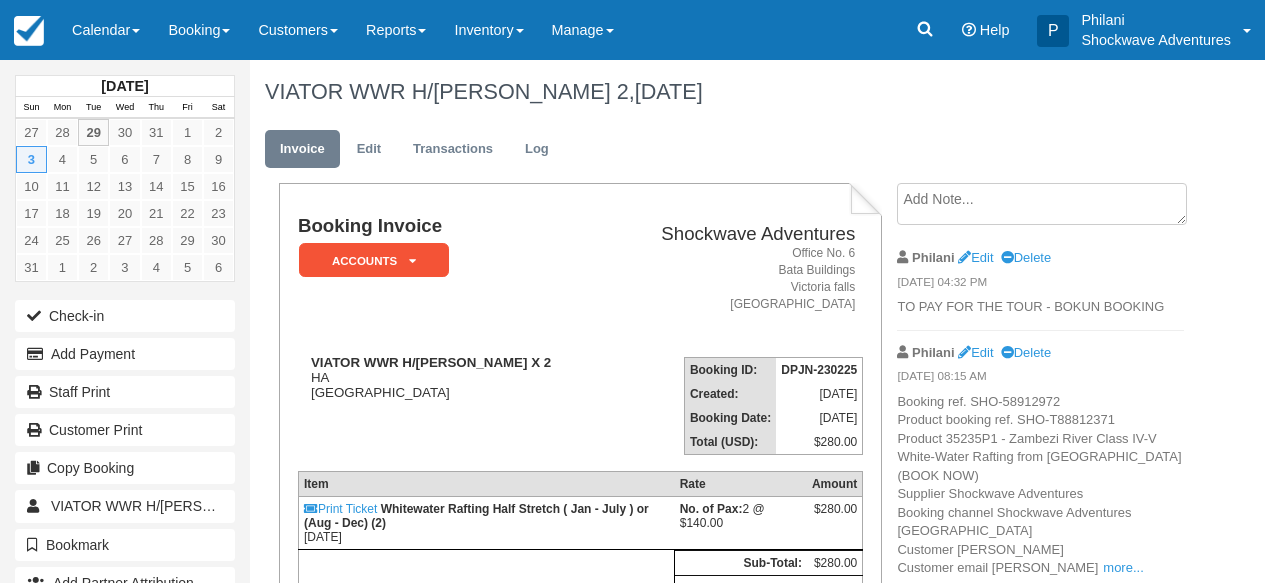 scroll, scrollTop: 112, scrollLeft: 0, axis: vertical 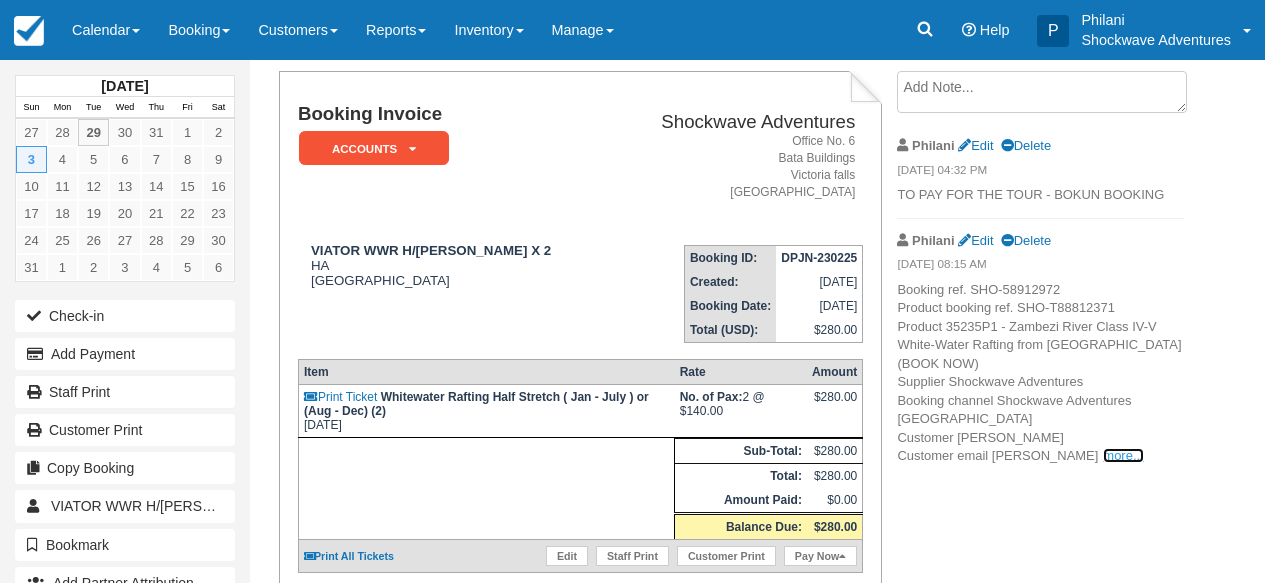 click on "more..." at bounding box center [1123, 455] 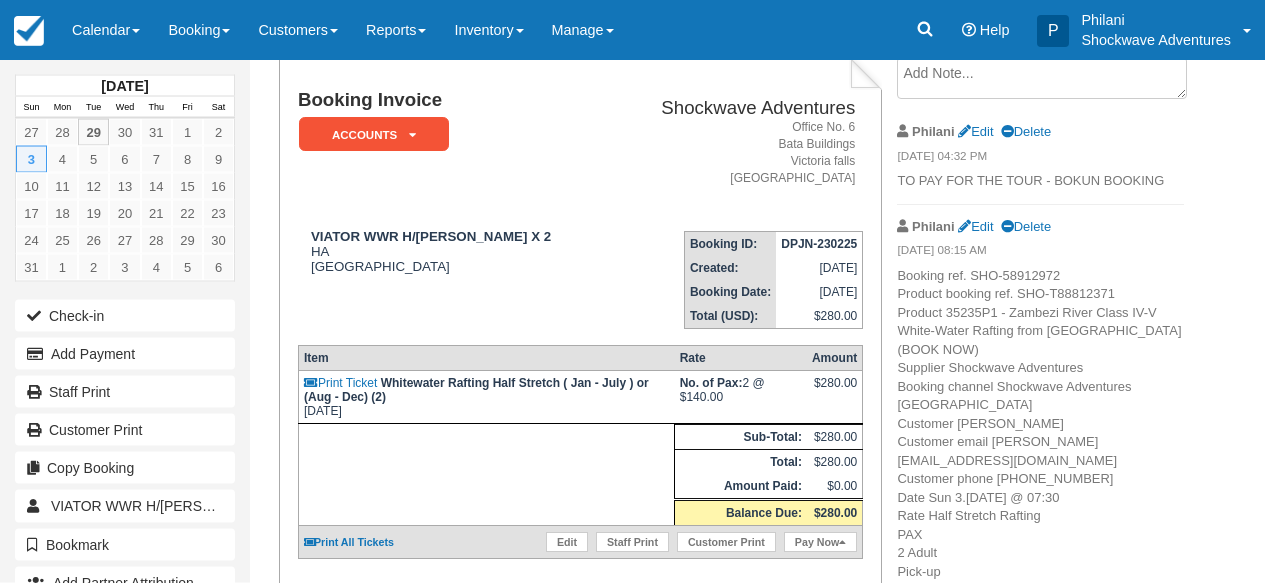 scroll, scrollTop: 176, scrollLeft: 0, axis: vertical 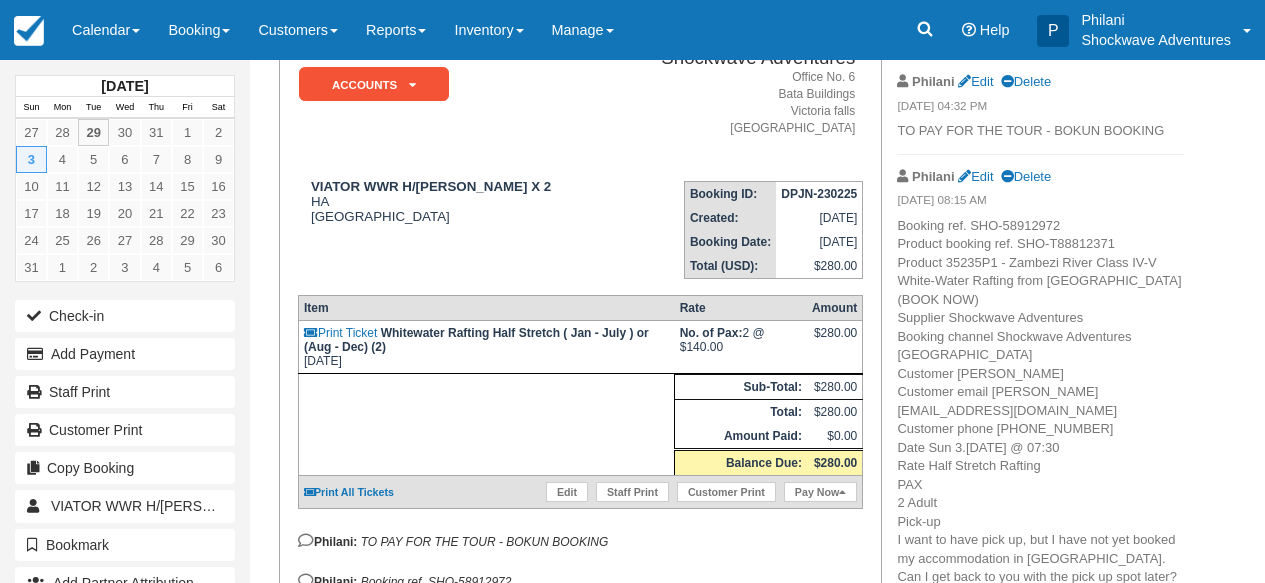 drag, startPoint x: 960, startPoint y: 368, endPoint x: 1070, endPoint y: 368, distance: 110 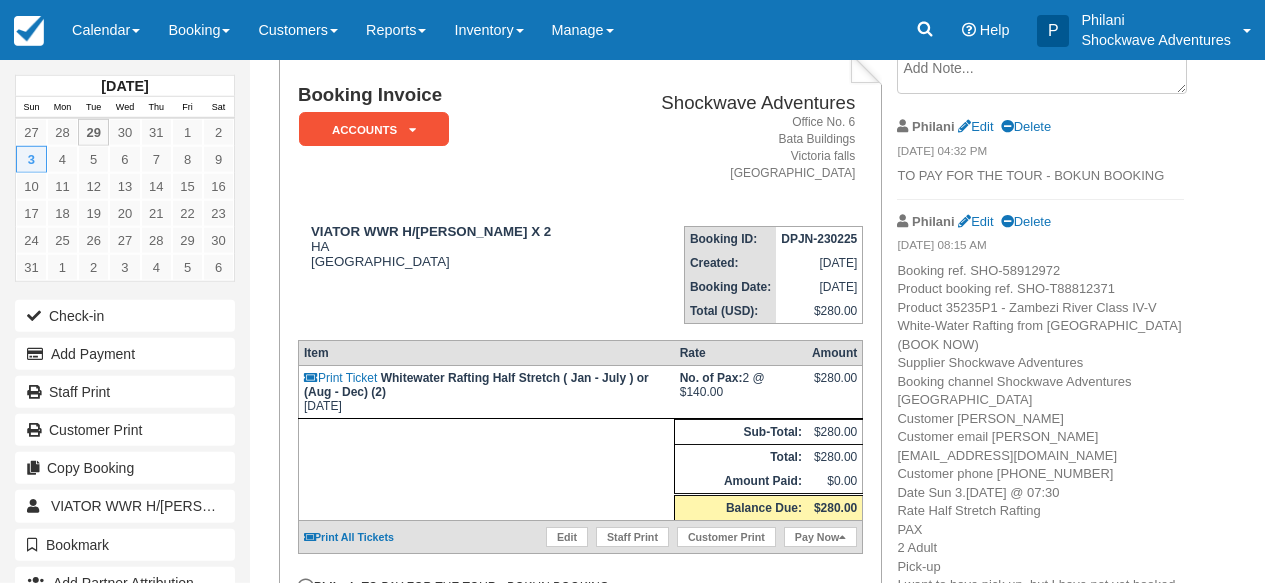 scroll, scrollTop: 144, scrollLeft: 0, axis: vertical 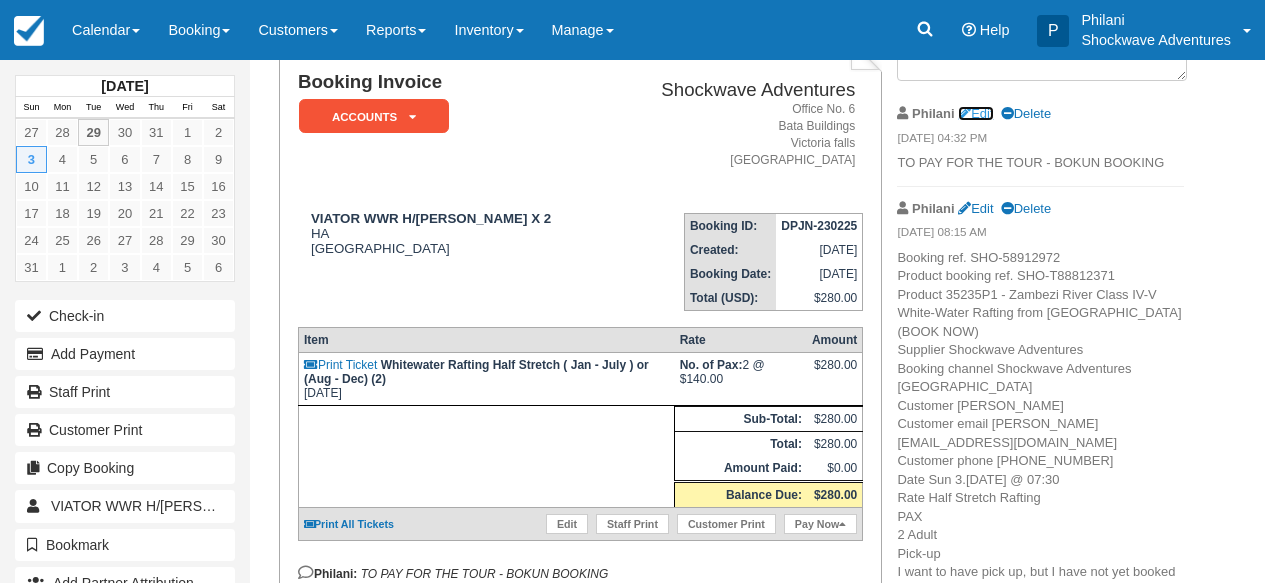 click on "Edit" at bounding box center [975, 113] 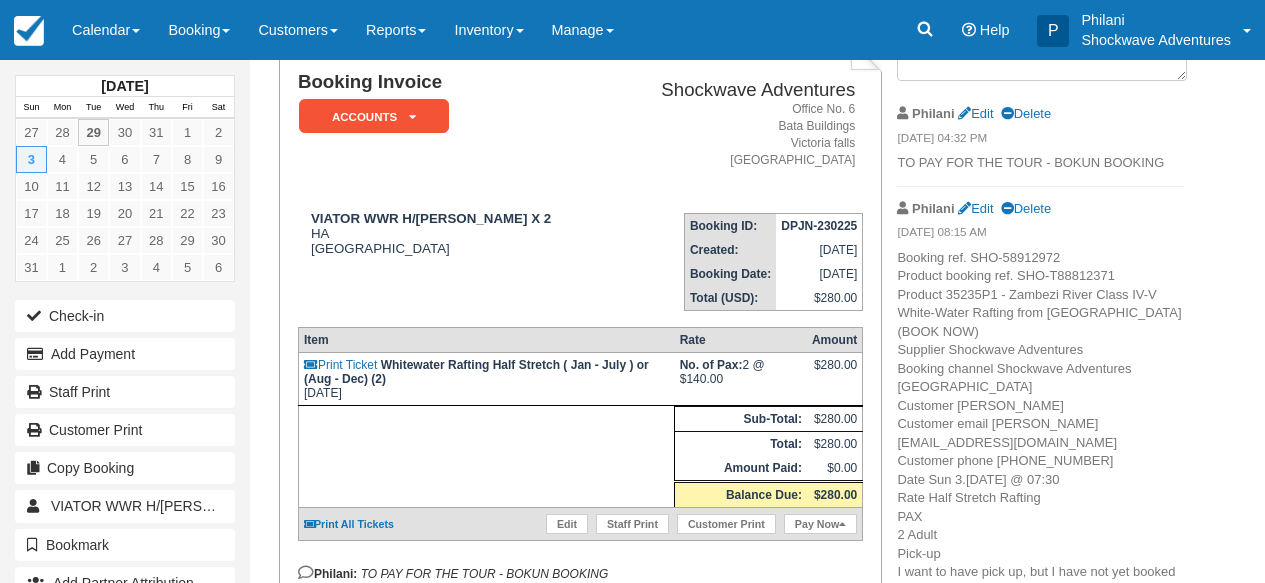 type on "TO PAY FOR THE TOUR - BOKUN BOOKING" 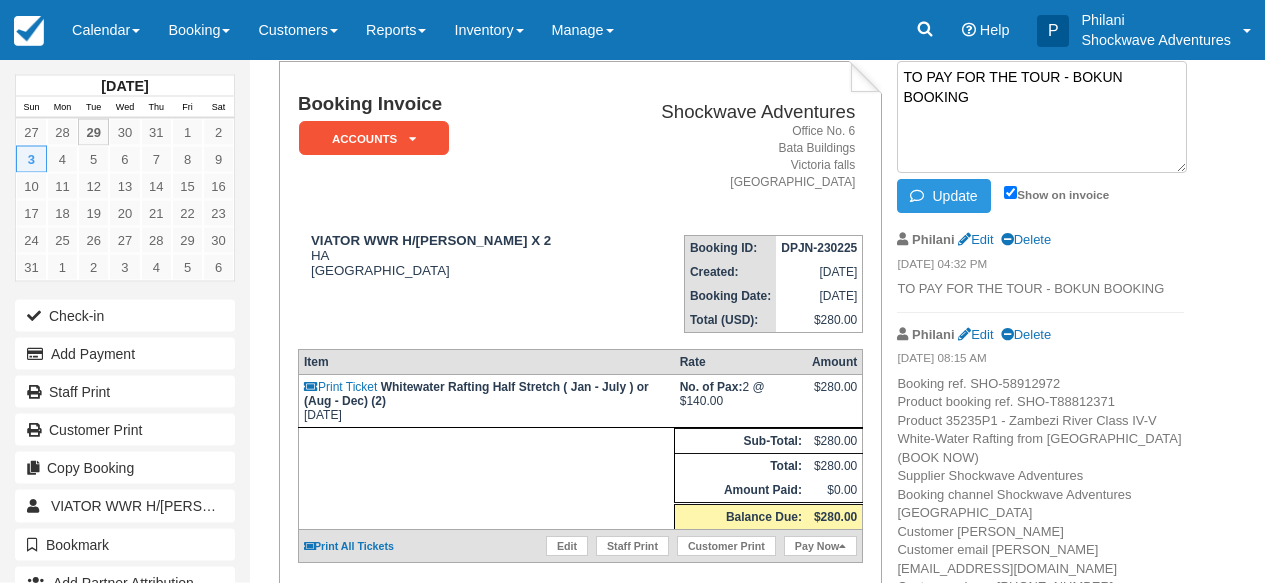 scroll, scrollTop: 112, scrollLeft: 0, axis: vertical 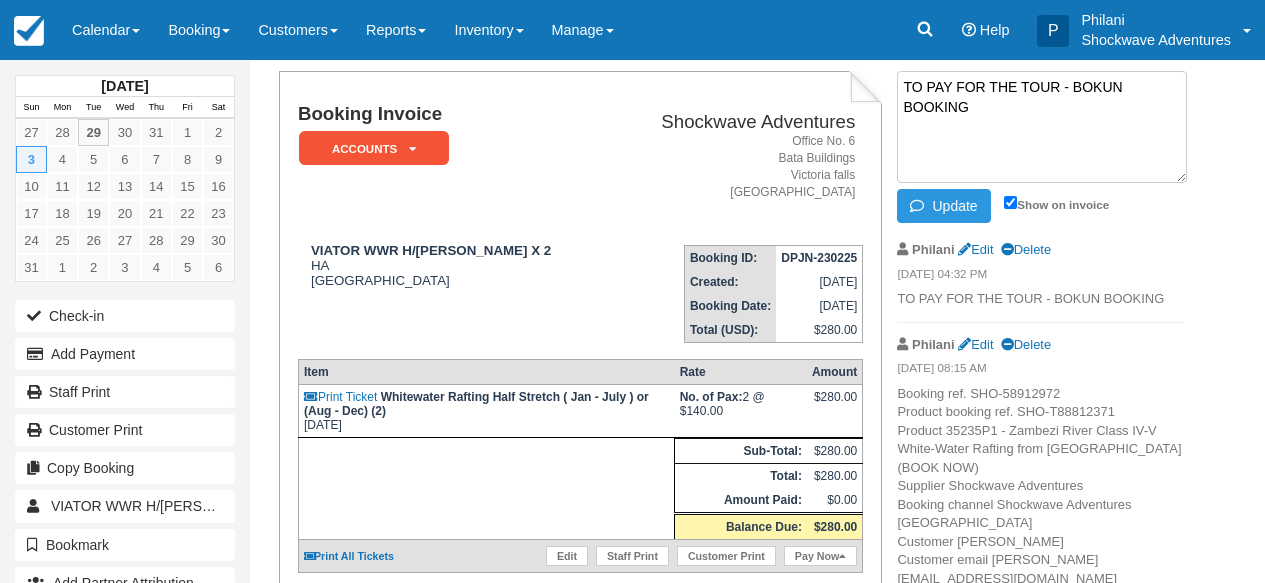 click on "TO PAY FOR THE TOUR - BOKUN BOOKING" at bounding box center (1042, 127) 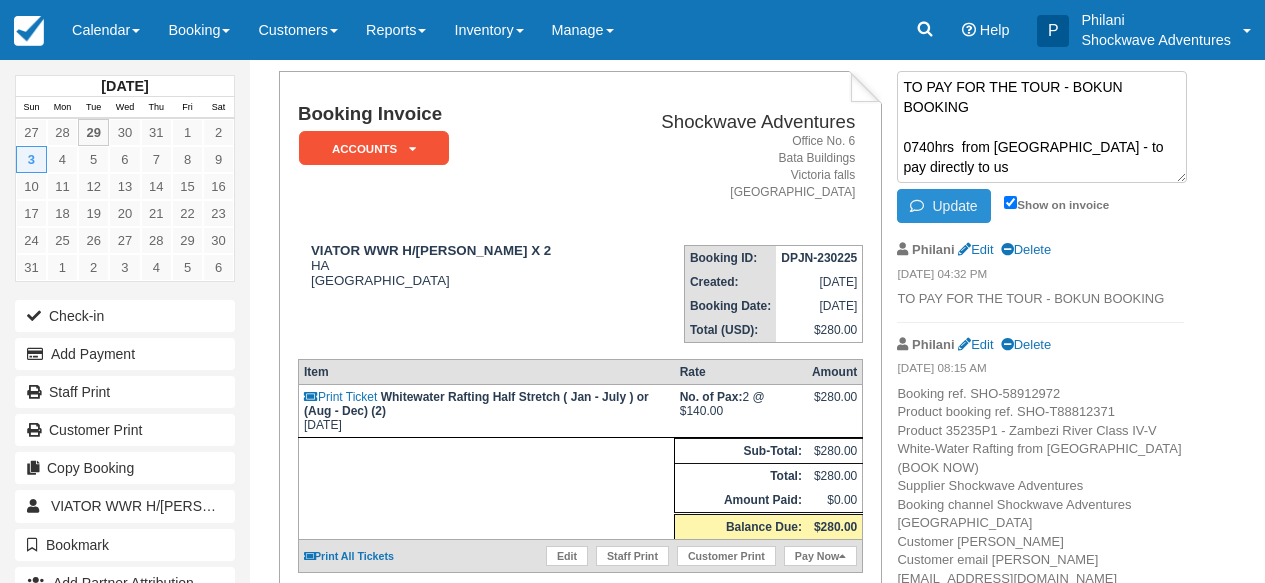 type on "TO PAY FOR THE TOUR - BOKUN BOOKING
0740hrs  from insika lodge - to pay directly to us" 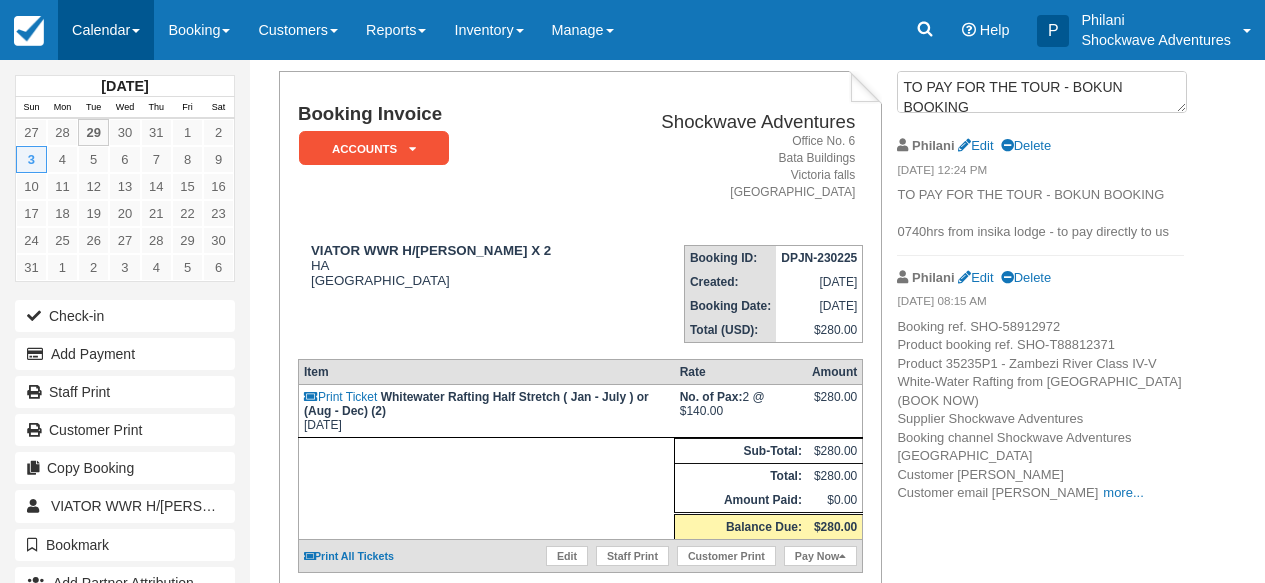 click on "Calendar" at bounding box center (106, 30) 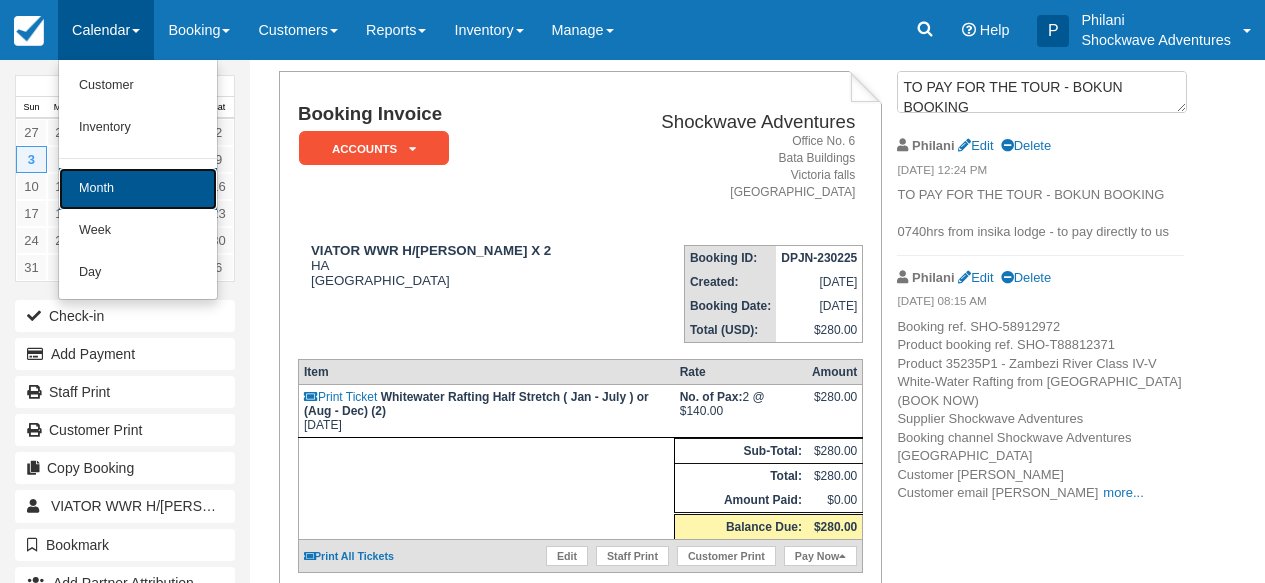 click on "Month" at bounding box center [138, 189] 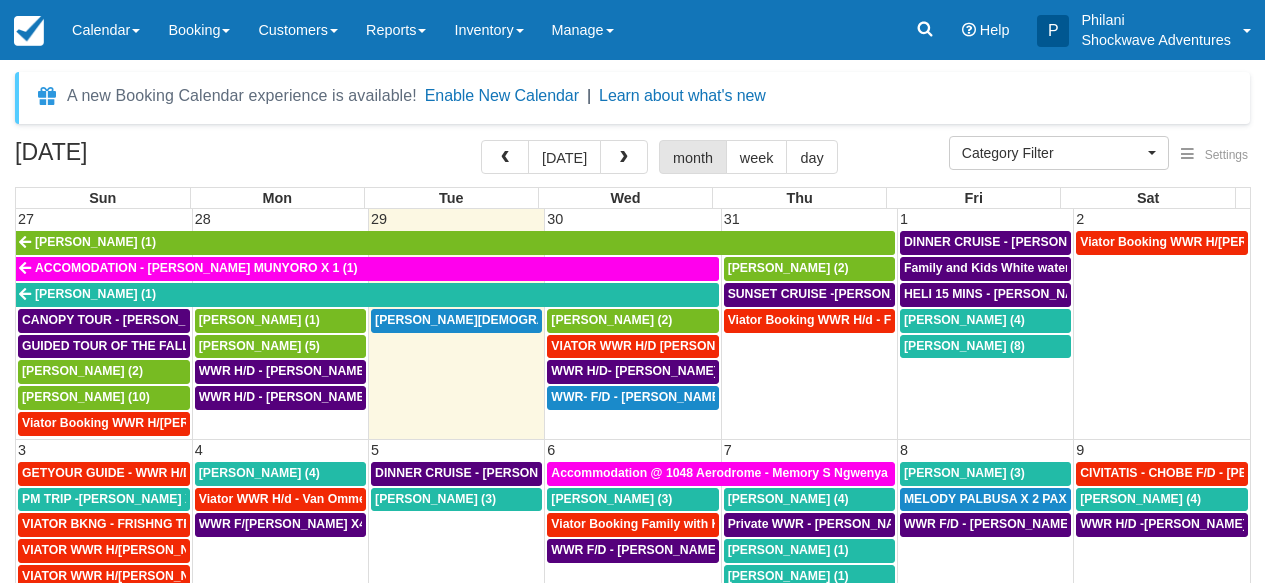 select 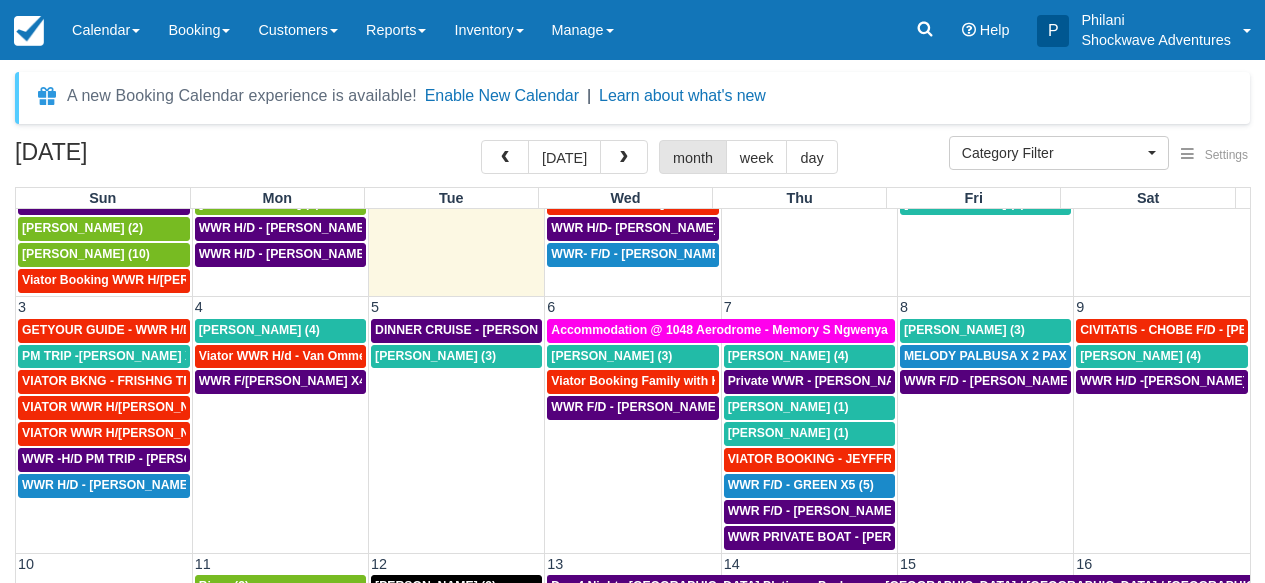 scroll, scrollTop: 144, scrollLeft: 0, axis: vertical 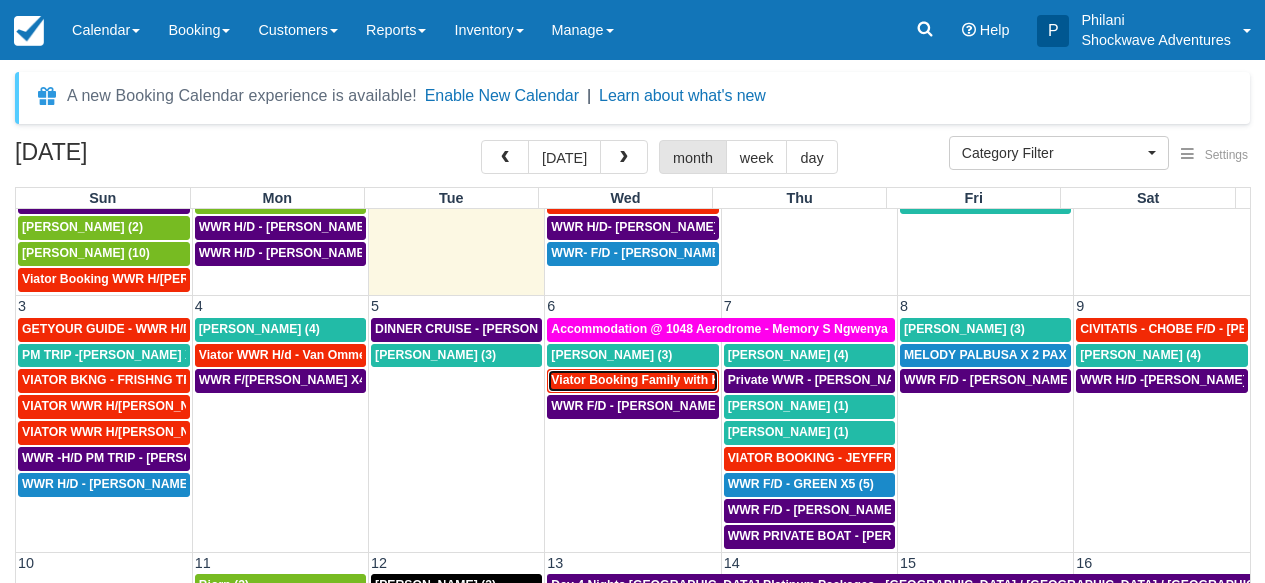 click on "Viator Booking Family with Kids - Gladman Ian X 4 (4)" at bounding box center (715, 380) 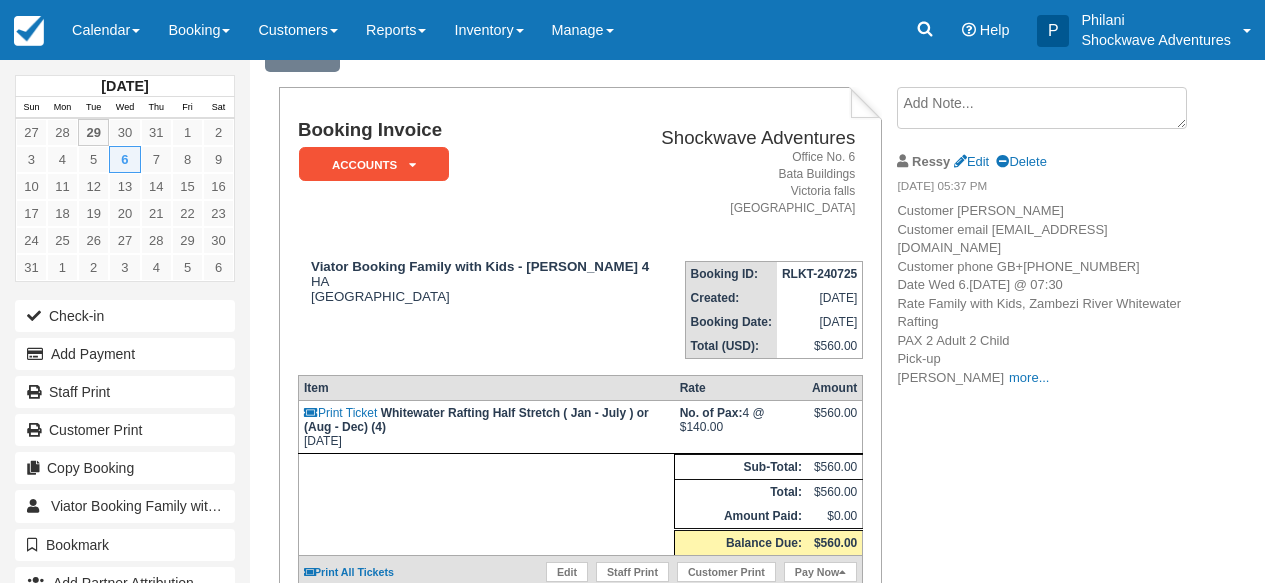 scroll, scrollTop: 96, scrollLeft: 0, axis: vertical 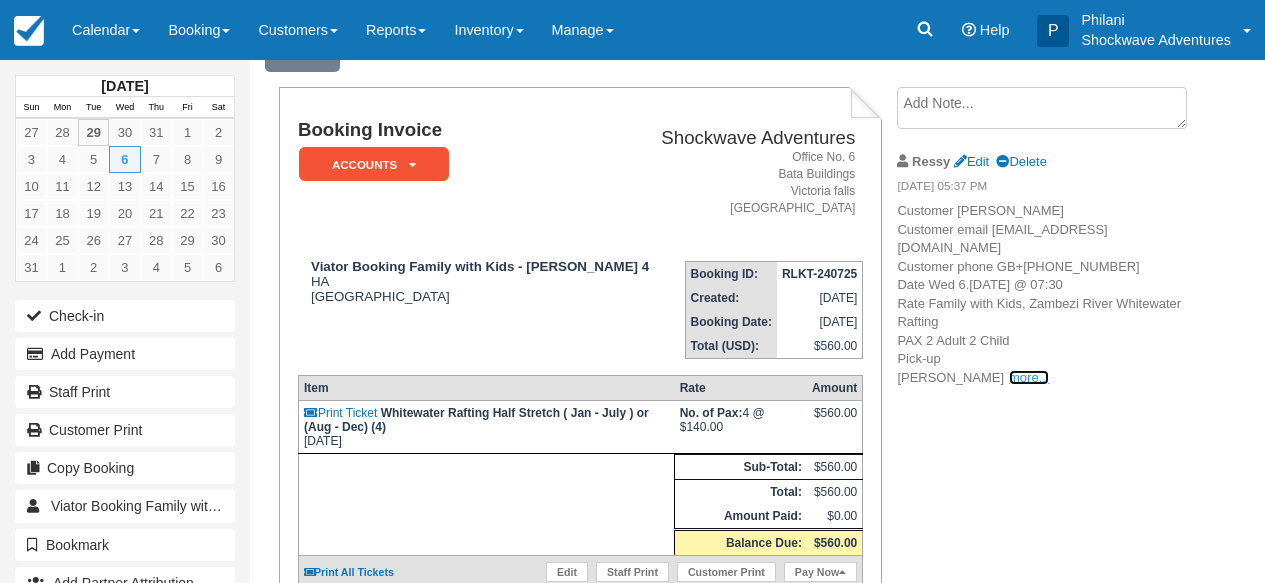 click on "more..." at bounding box center (1029, 377) 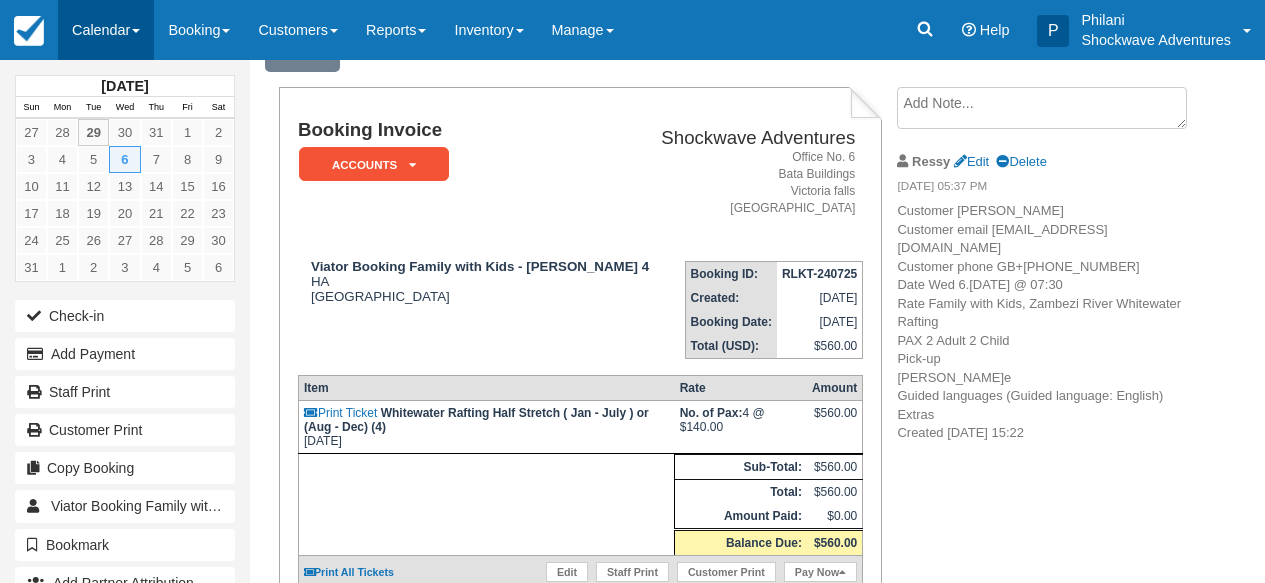 click on "Calendar" at bounding box center [106, 30] 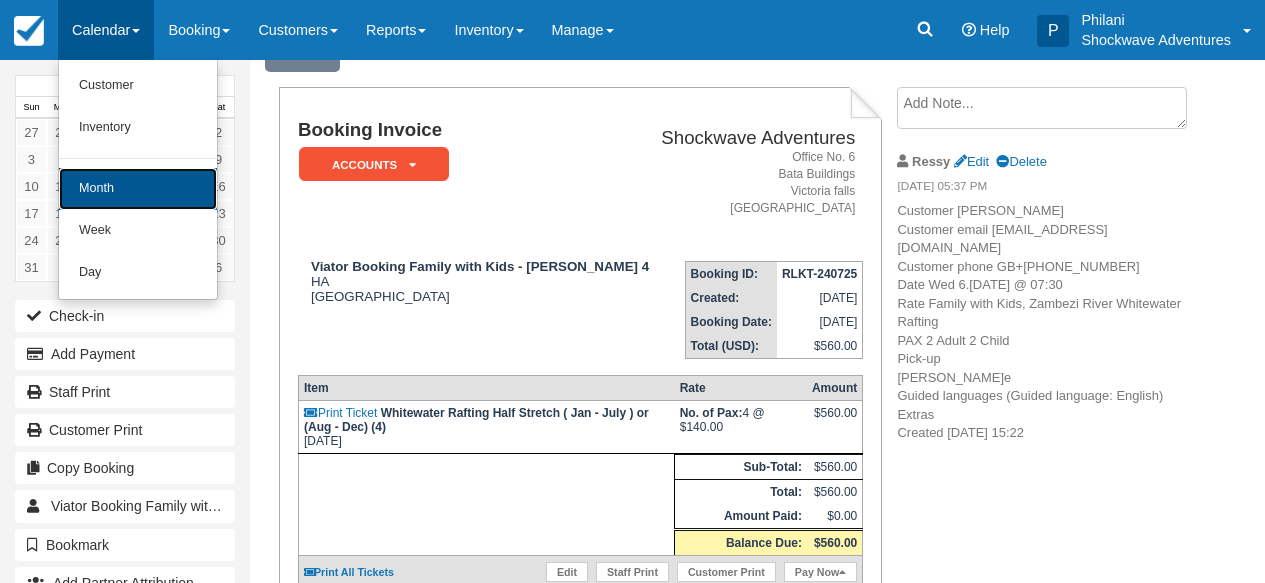 click on "Month" at bounding box center [138, 189] 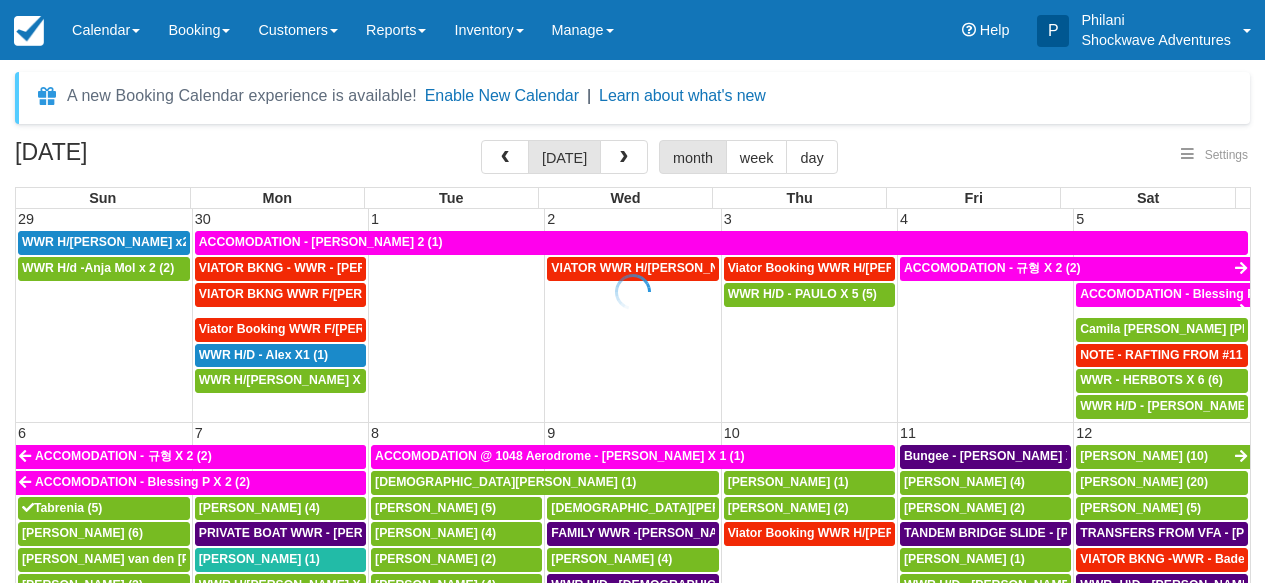 select 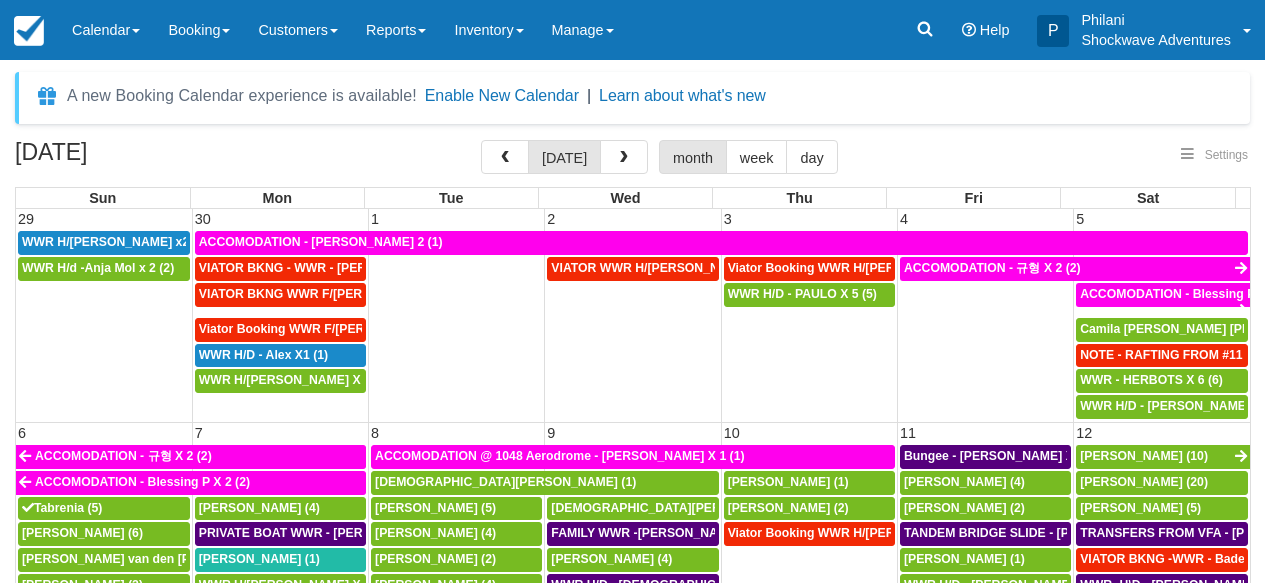 select 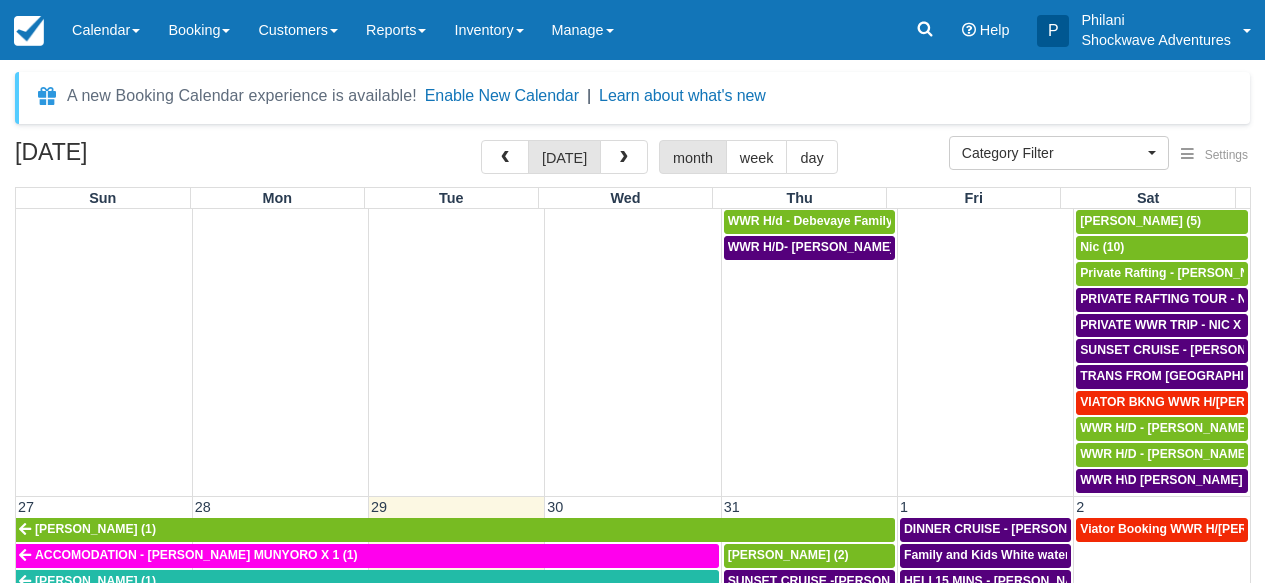 scroll, scrollTop: 1079, scrollLeft: 0, axis: vertical 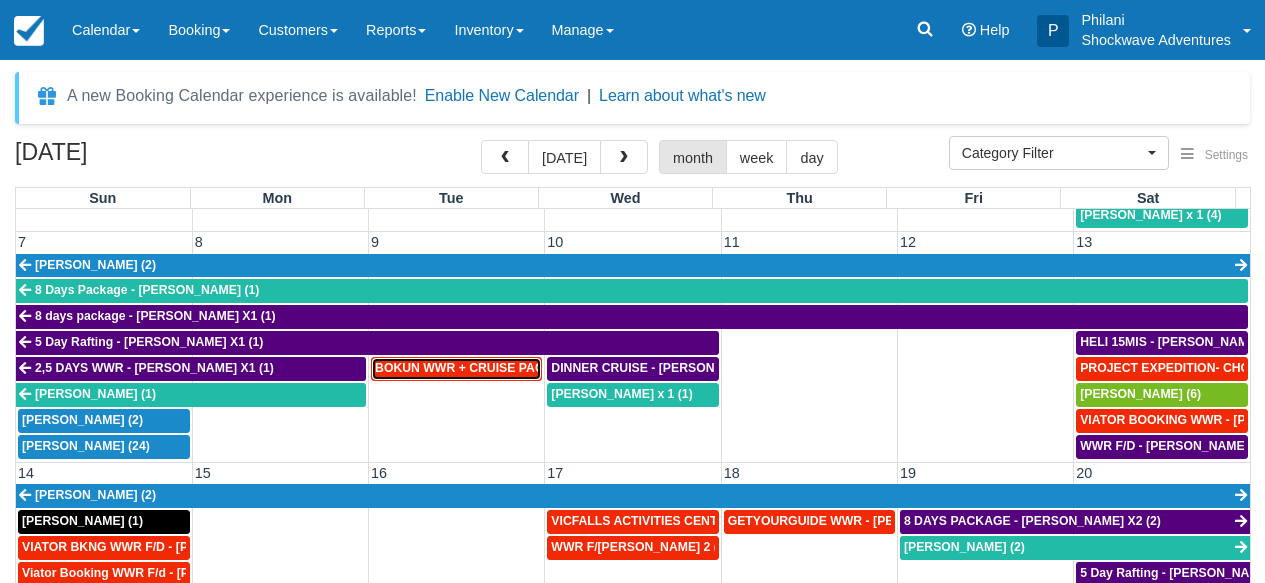 click on "BOKUN WWR + CRUISE PACKAGE - Janet South X 2 (2)" at bounding box center (573, 368) 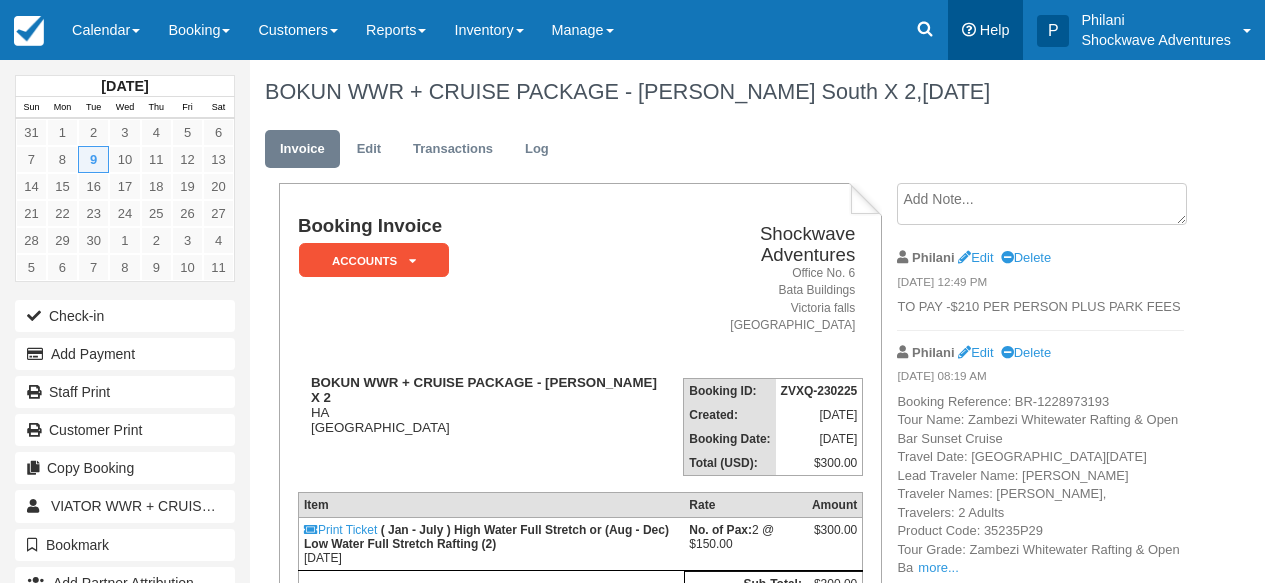 scroll, scrollTop: 0, scrollLeft: 0, axis: both 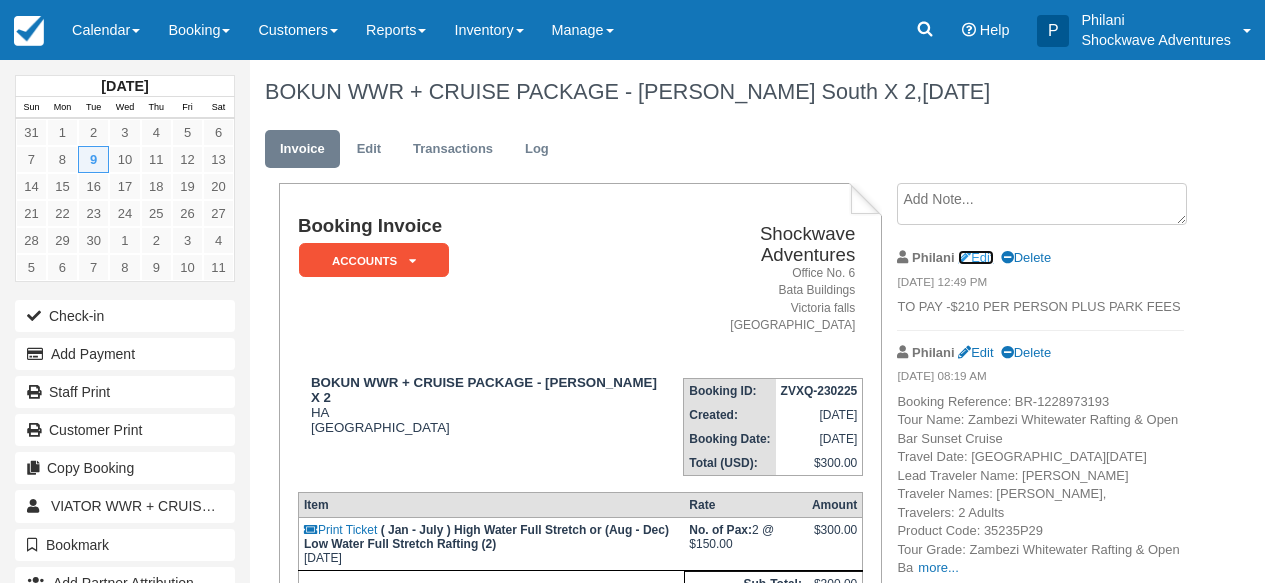 click on "Edit" at bounding box center [975, 257] 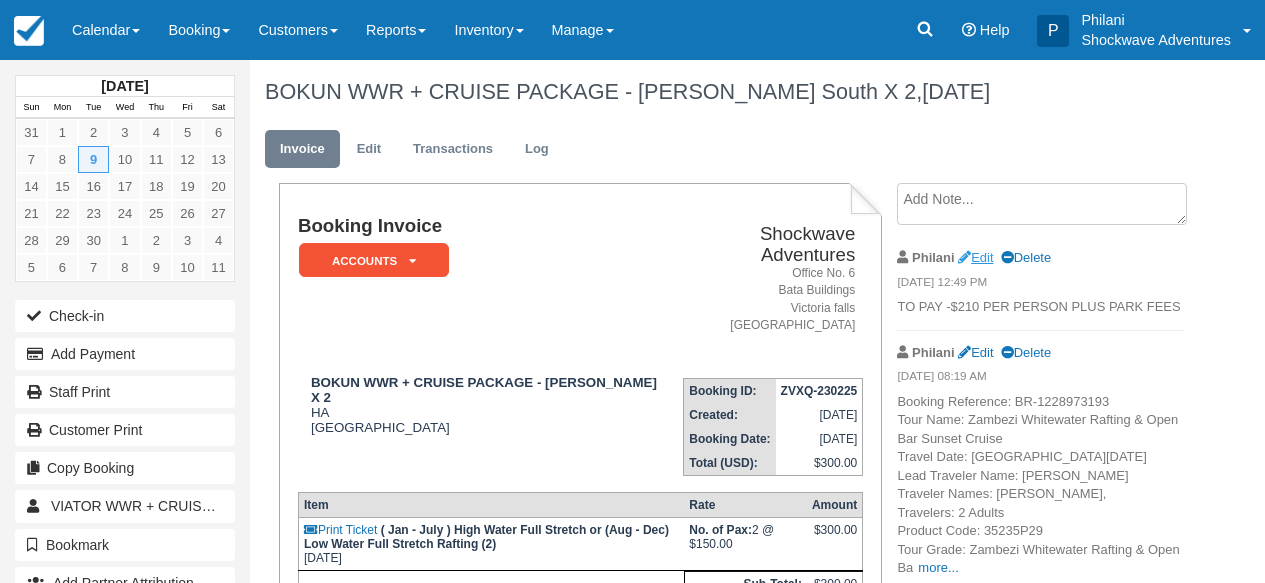 type on "TO PAY -$210 PER PERSON PLUS PARK FEES" 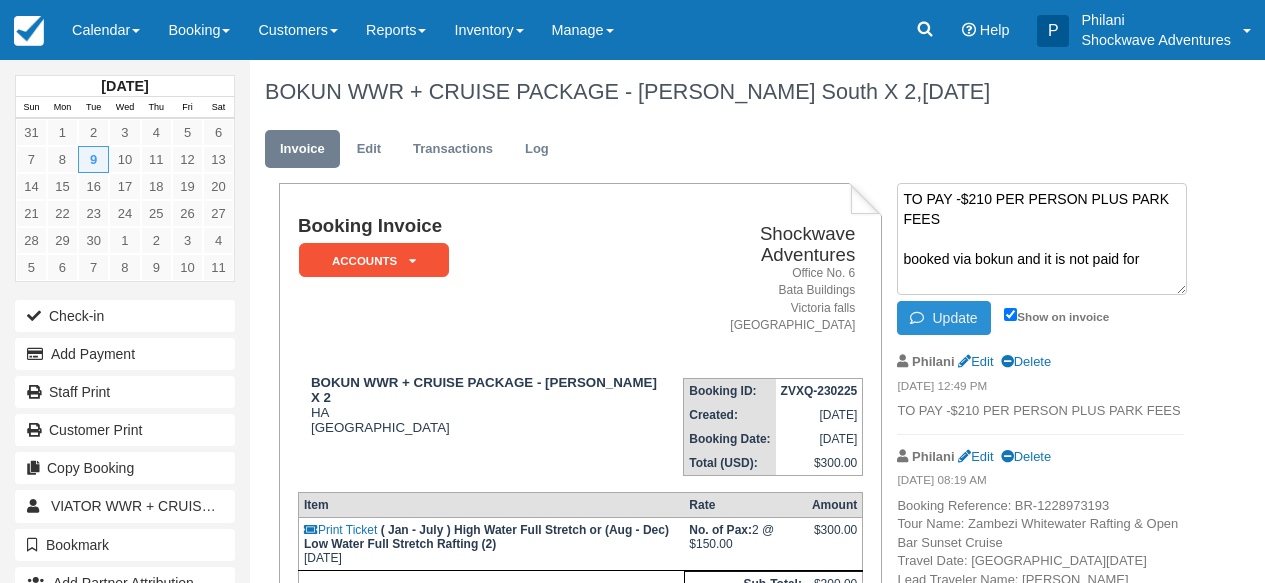type on "TO PAY -$210 PER PERSON PLUS PARK FEES
booked via bokun and it is not paid for" 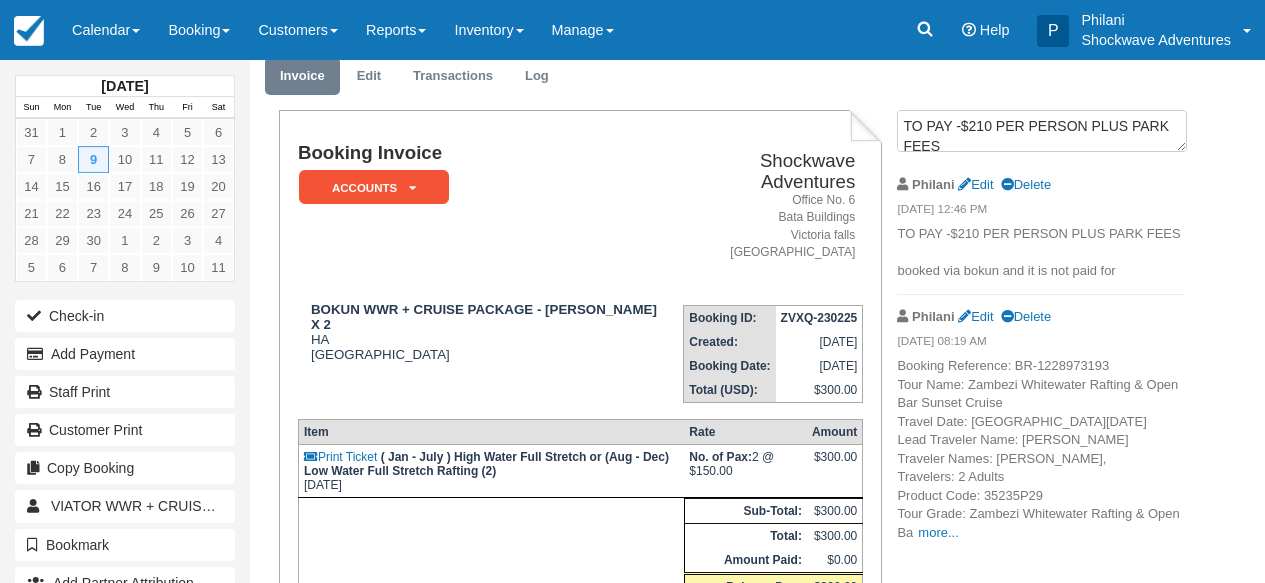 scroll, scrollTop: 160, scrollLeft: 0, axis: vertical 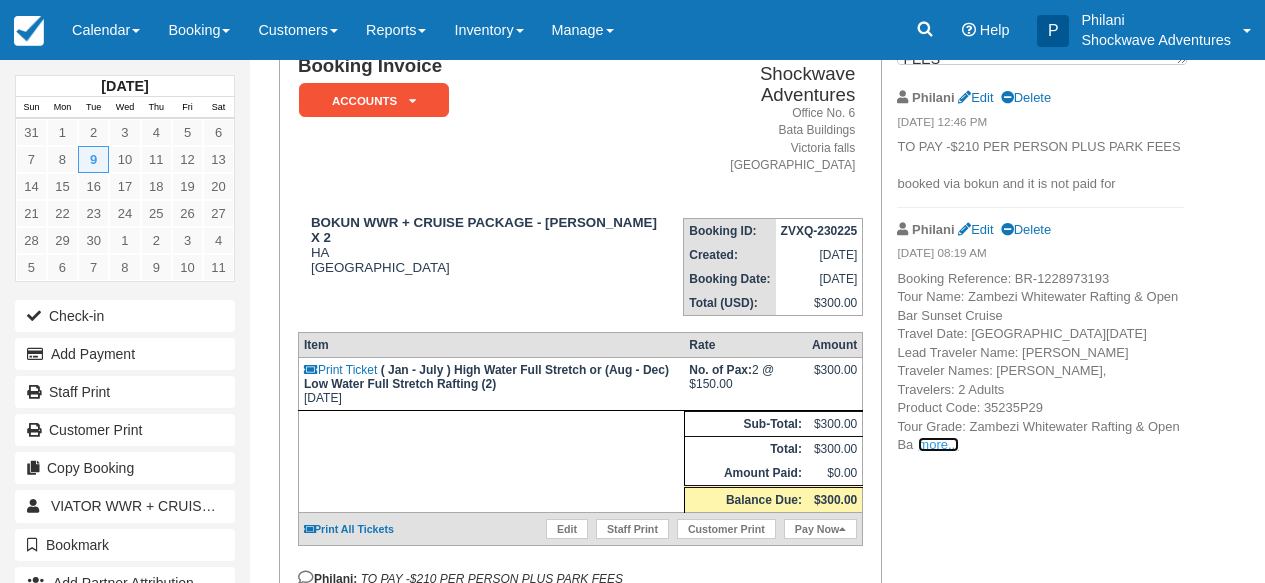 click on "more..." at bounding box center (938, 444) 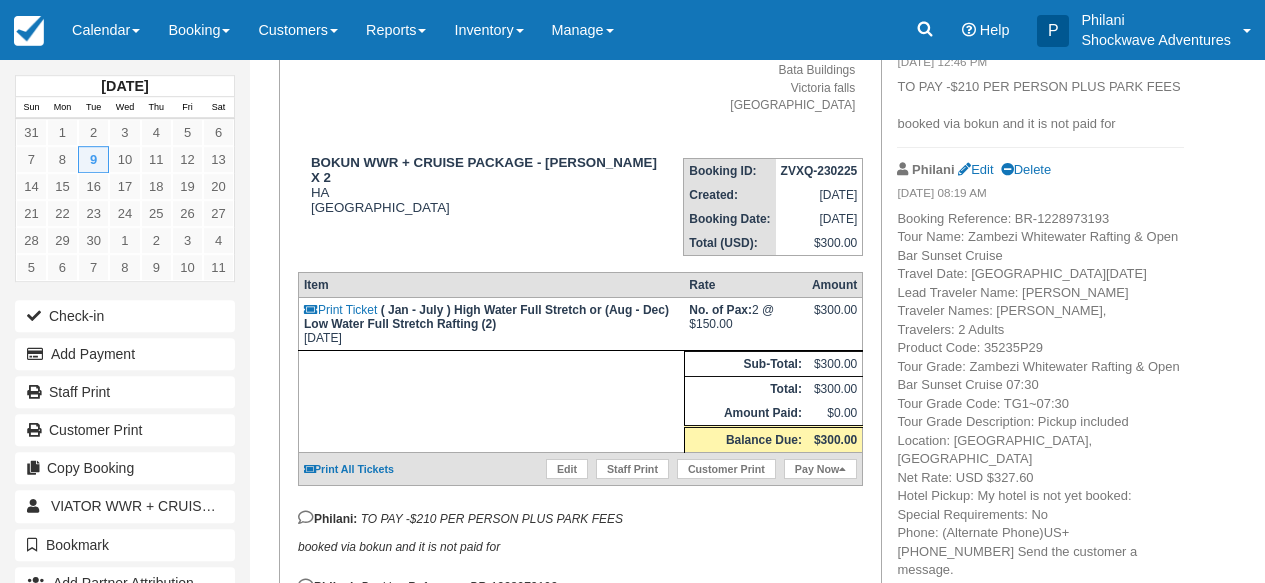 scroll, scrollTop: 224, scrollLeft: 0, axis: vertical 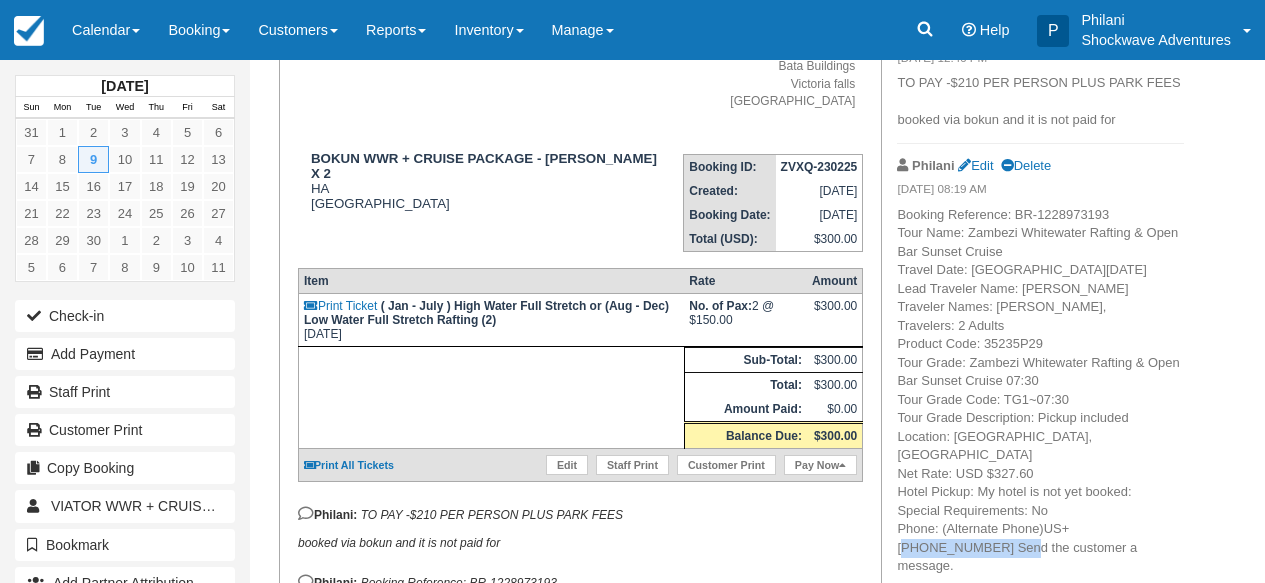 drag, startPoint x: 1067, startPoint y: 510, endPoint x: 1174, endPoint y: 510, distance: 107 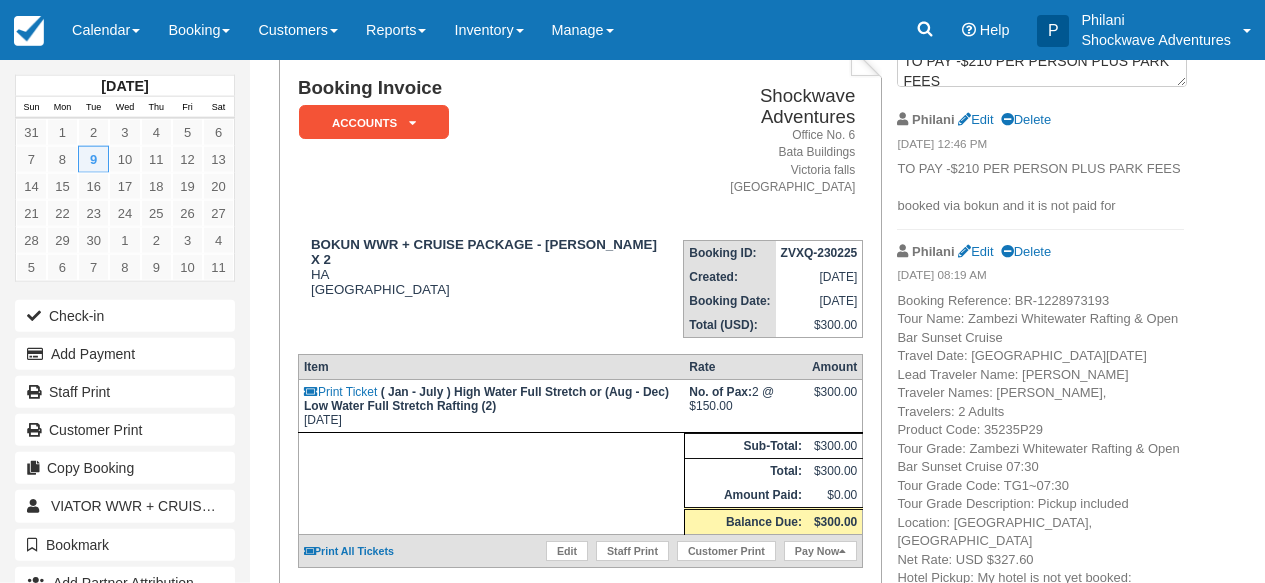 scroll, scrollTop: 128, scrollLeft: 0, axis: vertical 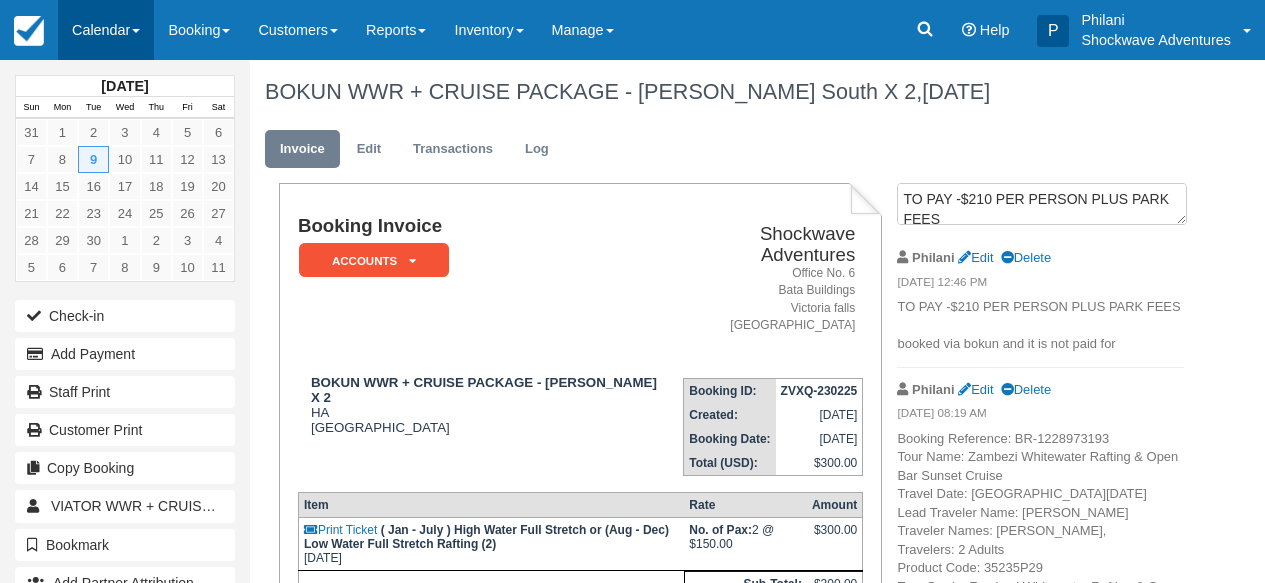 click on "Calendar" at bounding box center [106, 30] 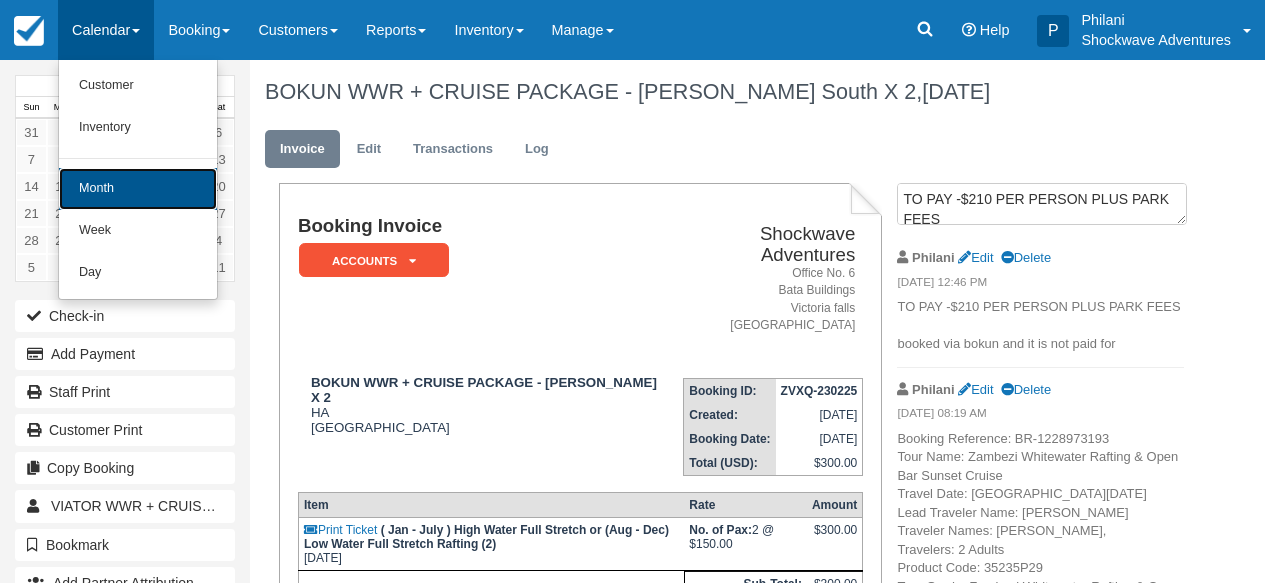 click on "Month" at bounding box center [138, 189] 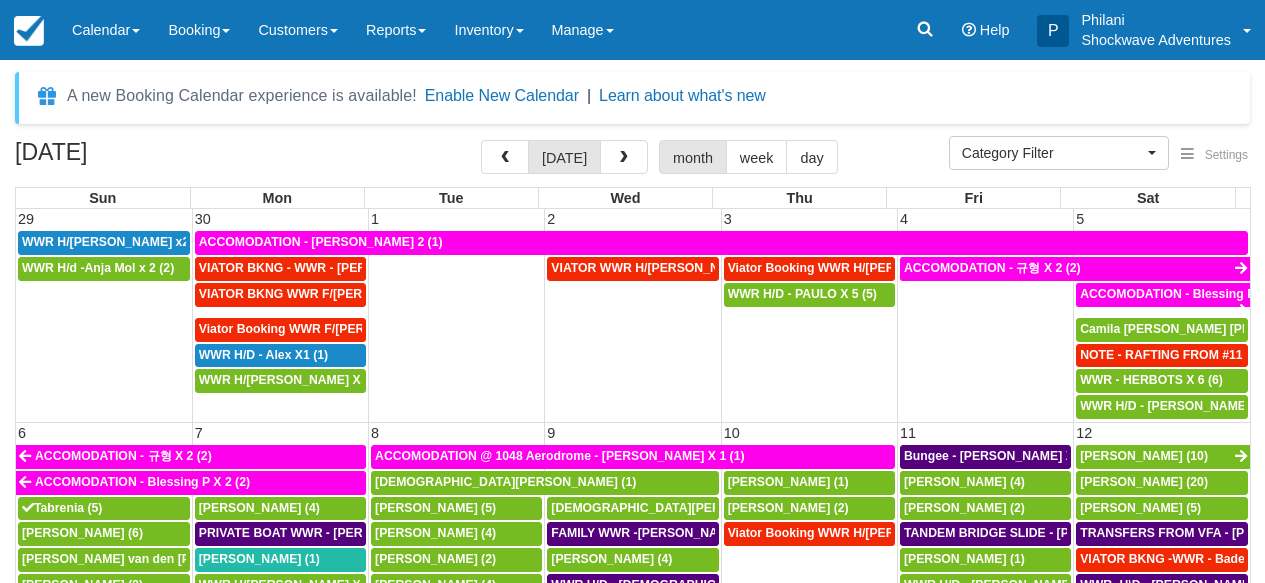 select 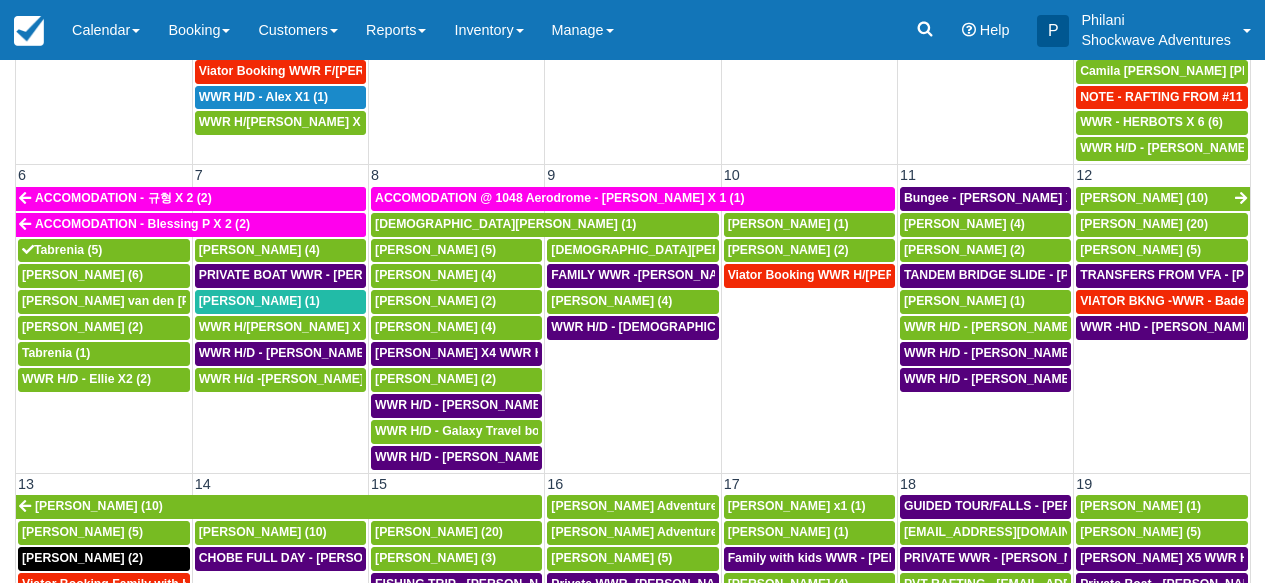 scroll, scrollTop: 319, scrollLeft: 0, axis: vertical 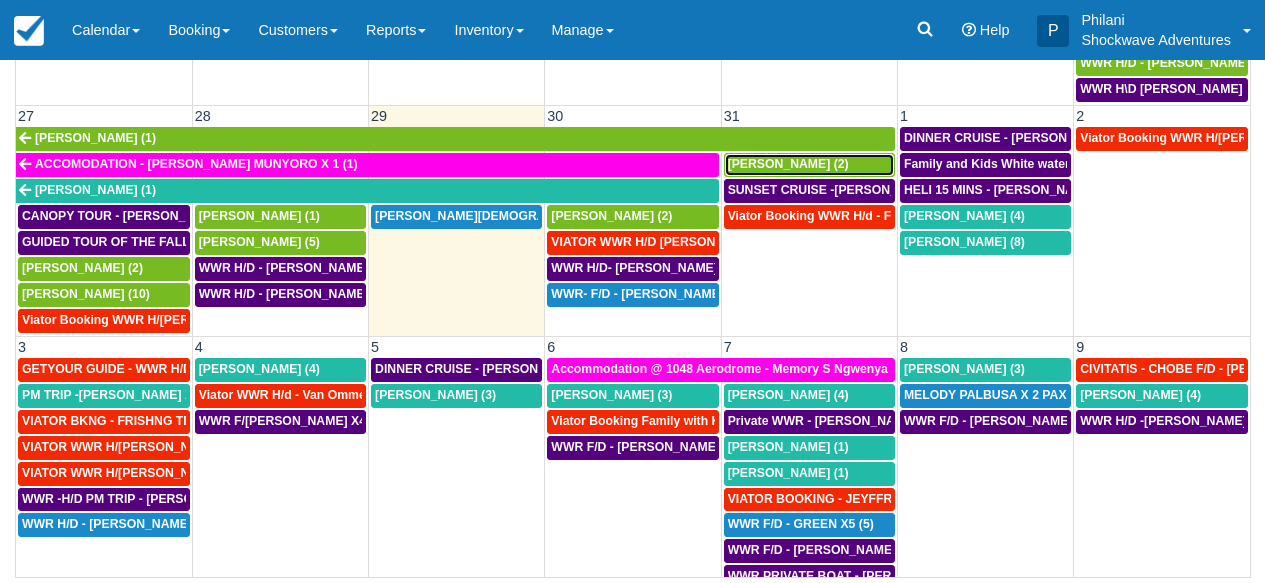 click on "Ryan smith (2)" at bounding box center [788, 164] 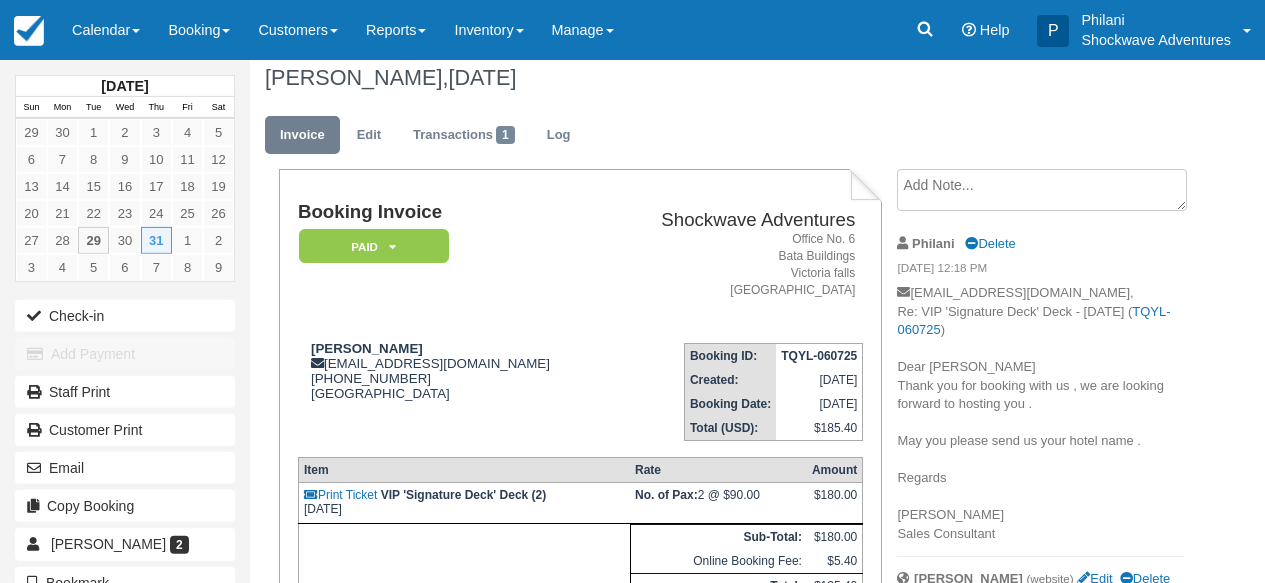 scroll, scrollTop: 0, scrollLeft: 0, axis: both 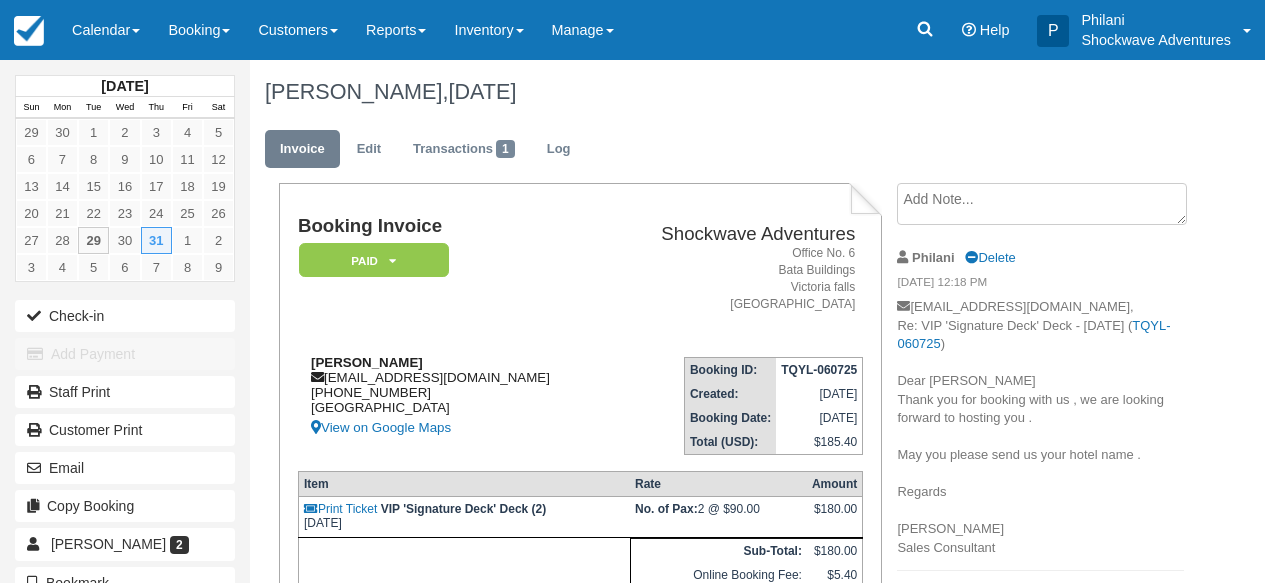 click on "[PERSON_NAME]  [EMAIL_ADDRESS][DOMAIN_NAME] [PHONE_NUMBER] [GEOGRAPHIC_DATA]
View on Google Maps" at bounding box center [452, 397] 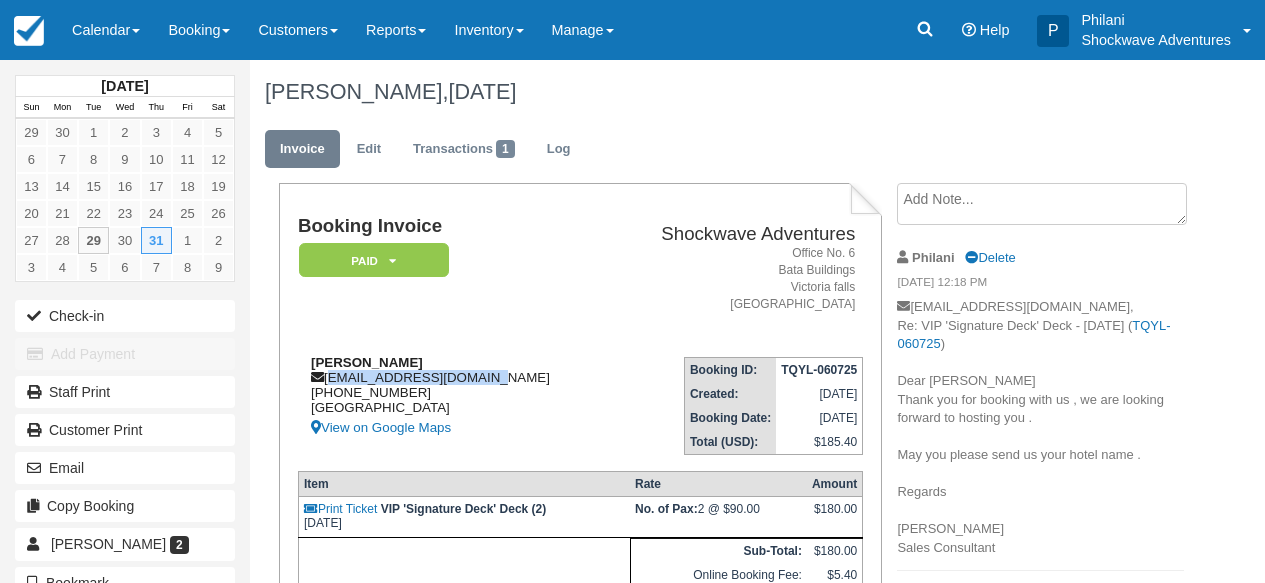 drag, startPoint x: 329, startPoint y: 381, endPoint x: 505, endPoint y: 377, distance: 176.04546 